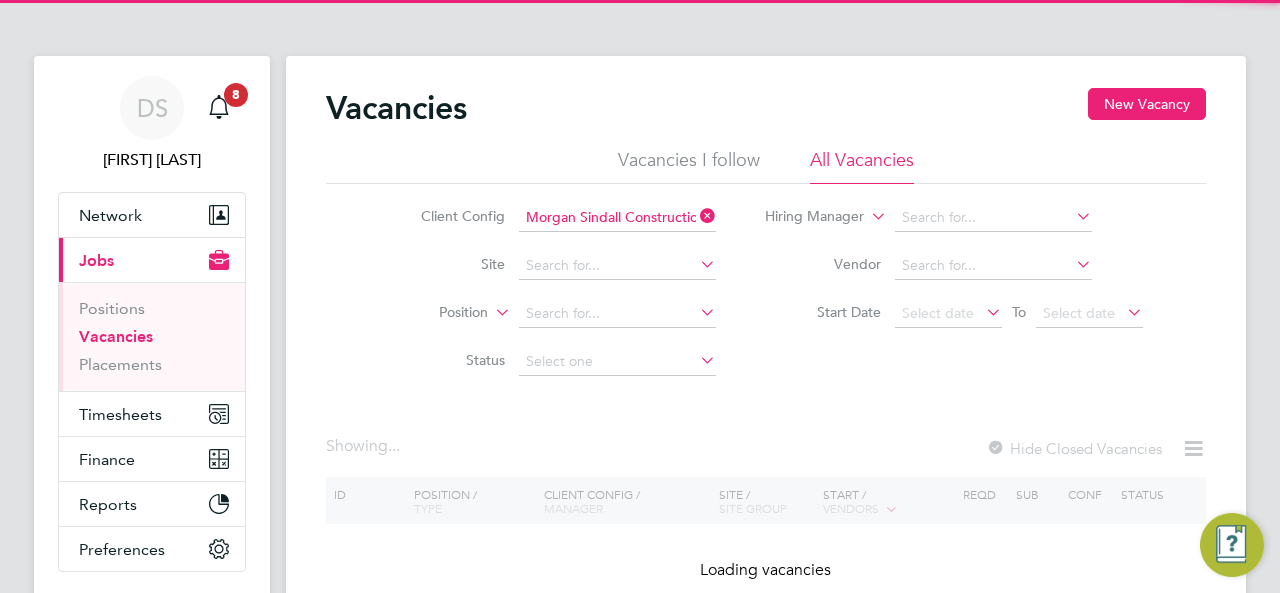 scroll, scrollTop: 0, scrollLeft: 0, axis: both 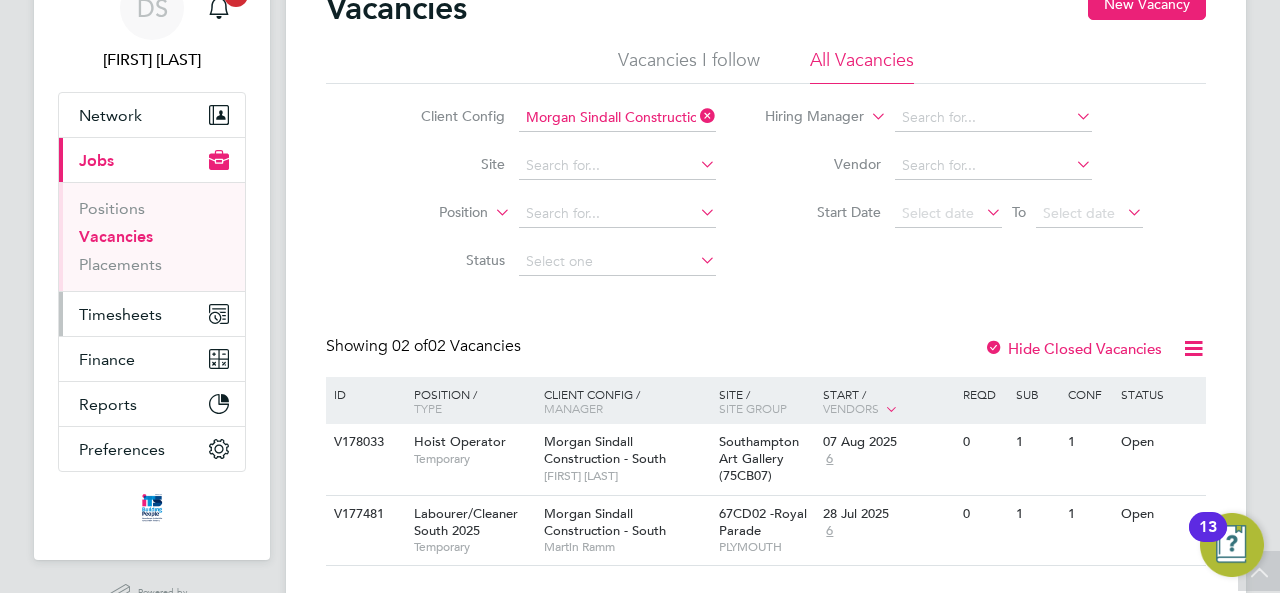 click on "Timesheets" at bounding box center [120, 314] 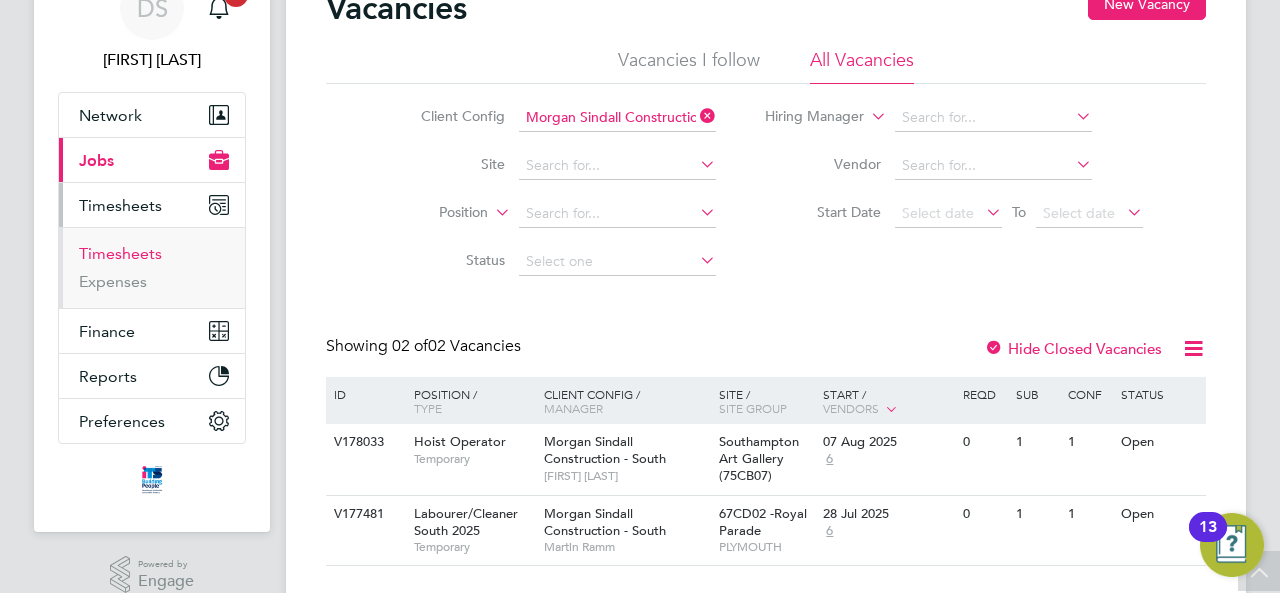 click on "Timesheets" at bounding box center (120, 253) 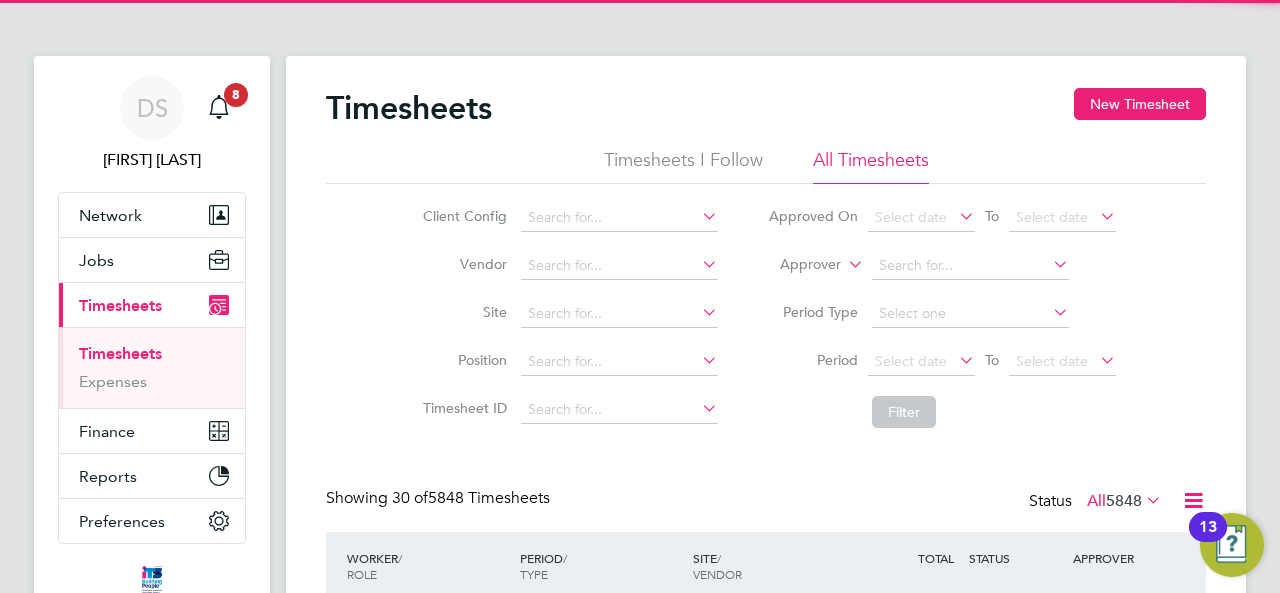 scroll, scrollTop: 10, scrollLeft: 10, axis: both 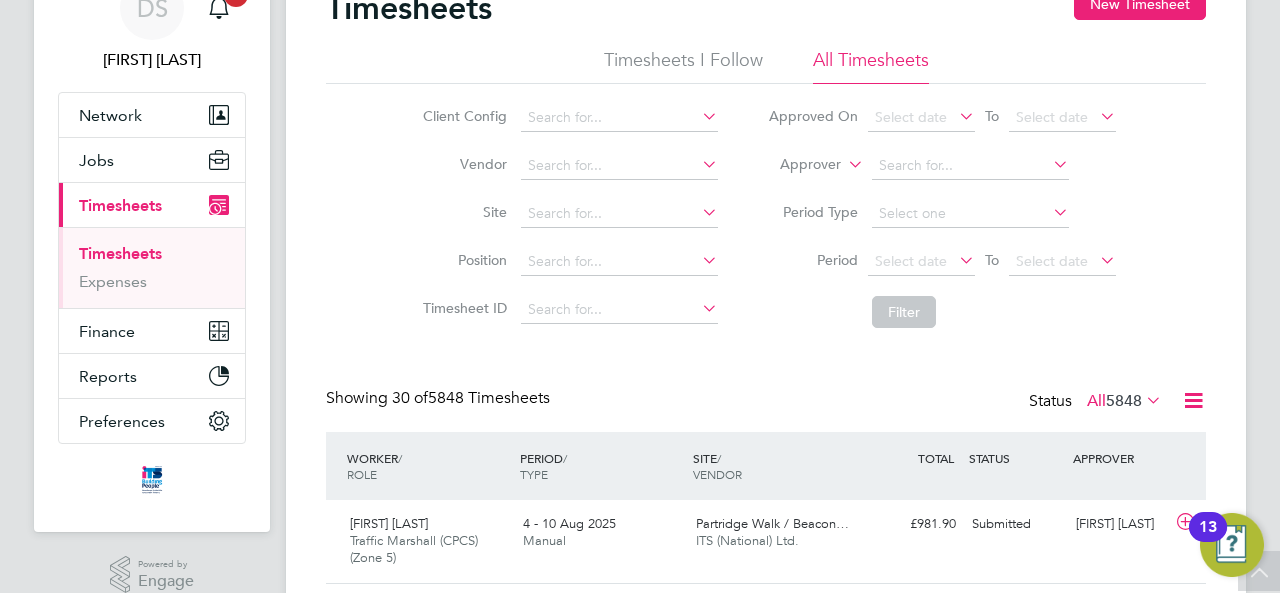 click on "All  5848" 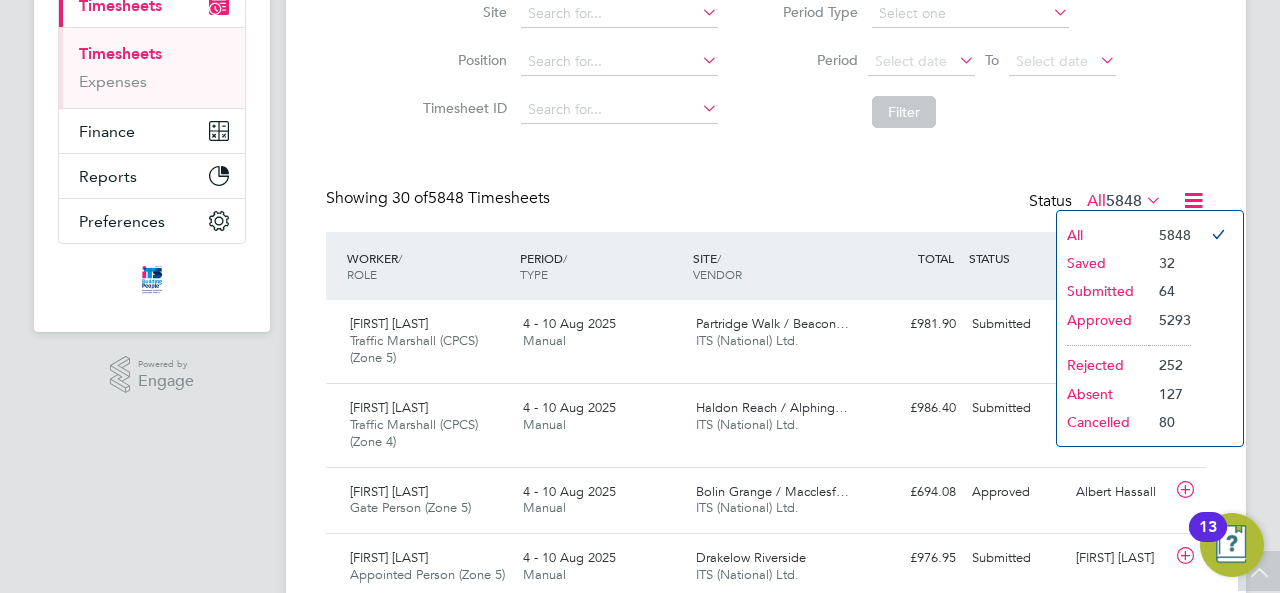 click on "Timesheets New Timesheet Timesheets I Follow All Timesheets Client Config   Vendor   Site   Position   Timesheet ID   Approved On
Select date
To
Select date
Approver     Period Type   Period
Select date
To
Select date
Filter Showing   30 of  5848 Timesheets Status  All  5848  WORKER  / ROLE WORKER  / PERIOD PERIOD  / TYPE SITE  / VENDOR TOTAL   TOTAL  / STATUS STATUS APPROVER [FIRST] [LAST] Traffic Marshall (CPCS) (Zone 5)   4 - 10 Aug 2025 4 - 10 Aug 2025 Manual Partridge Walk / Beacon… ITS (National) Ltd. £981.90 Submitted Submitted [FIRST] [LAST] [FIRST] [LAST] Traffic Marshall (CPCS) (Zone 4)   4 - 10 Aug 2025 4 - 10 Aug 2025 Manual Haldon Reach / Alphing… ITS (National) Ltd. £986.40 Submitted Submitted [FIRST] [LAST] [FIRST] [LAST] Gate Person (Zone 5)   4 - 10 Aug 2025 4 - 10 Aug 2025 Manual Bolin Grange / Macclesf… ITS (National) Ltd. £694.08 Approved Approved [FIRST] [LAST] [FIRST] [LAST] Appointed Person (Zone 5)   4 - 10 Aug 2025 4 - 10 Aug 2025 Manual" 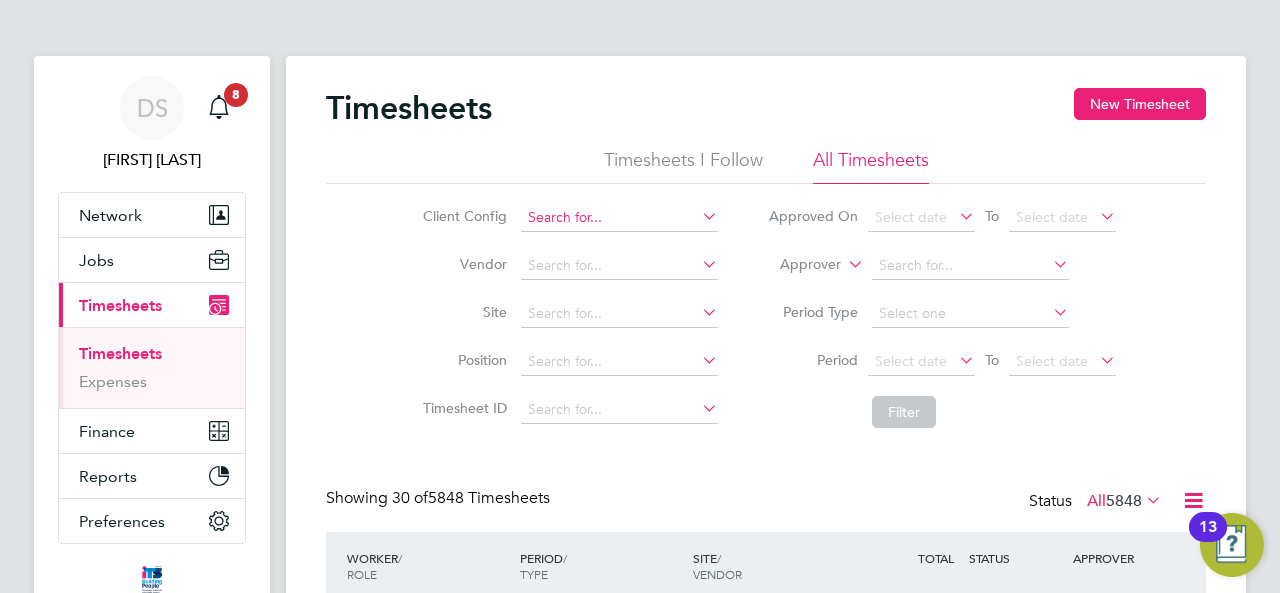 click on "Timesheets New Timesheet Timesheets I Follow All Timesheets Client Config   Vendor   Site   Position   Timesheet ID   Approved On
Select date
To
Select date
Approver     Period Type   Period
Select date
To
Select date
Filter Showing   30 of  5848 Timesheets Status  All  5848  WORKER  / ROLE WORKER  / PERIOD PERIOD  / TYPE SITE  / VENDOR TOTAL   TOTAL  / STATUS STATUS APPROVER [FIRST] [LAST] Traffic Marshall (CPCS) (Zone 5)   4 - 10 Aug 2025 4 - 10 Aug 2025 Manual Partridge Walk / Beacon… ITS (National) Ltd. £981.90 Submitted Submitted [FIRST] [LAST] [FIRST] [LAST] Traffic Marshall (CPCS) (Zone 4)   4 - 10 Aug 2025 4 - 10 Aug 2025 Manual Haldon Reach / Alphing… ITS (National) Ltd. £986.40 Submitted Submitted [FIRST] [LAST] [FIRST] [LAST] Gate Person (Zone 5)   4 - 10 Aug 2025 4 - 10 Aug 2025 Manual Bolin Grange / Macclesf… ITS (National) Ltd. £694.08 Approved Approved [FIRST] [LAST] [FIRST] [LAST] Appointed Person (Zone 5)   4 - 10 Aug 2025 4 - 10 Aug 2025 Manual" 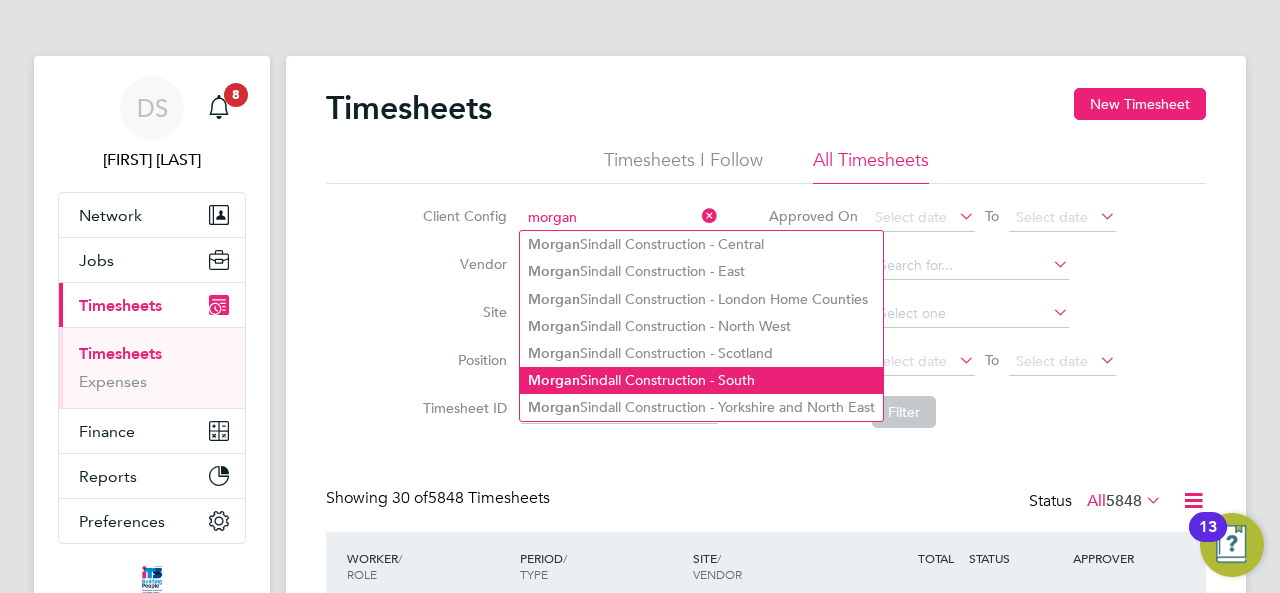 click on "Morgan  Sindall Construction - South" 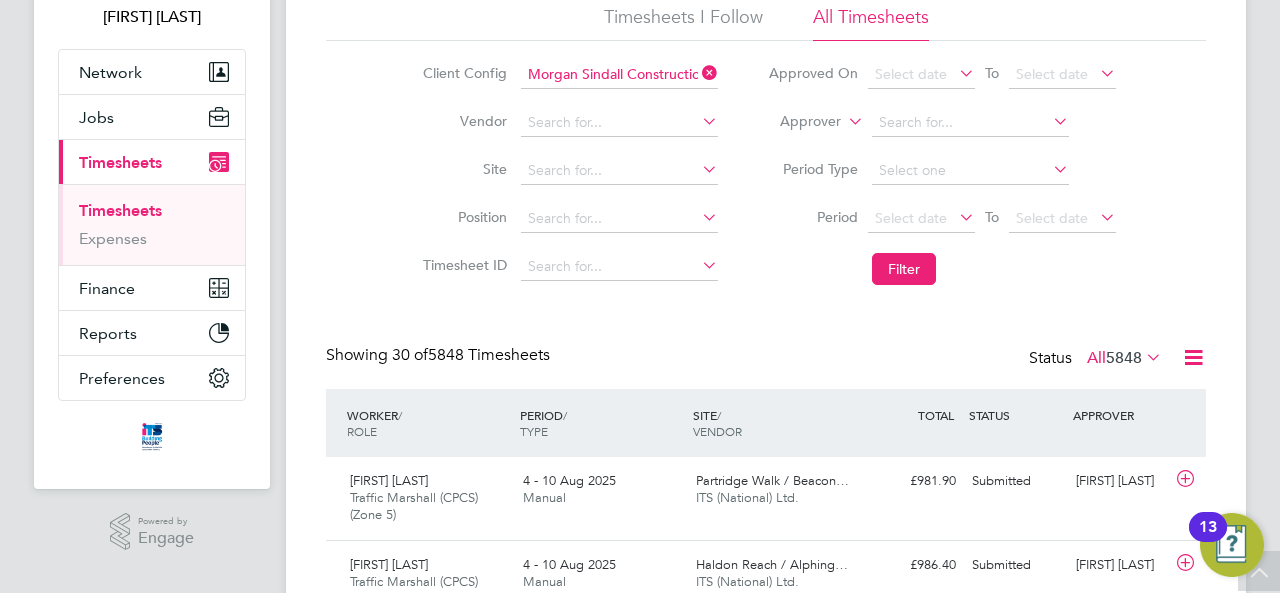scroll, scrollTop: 100, scrollLeft: 0, axis: vertical 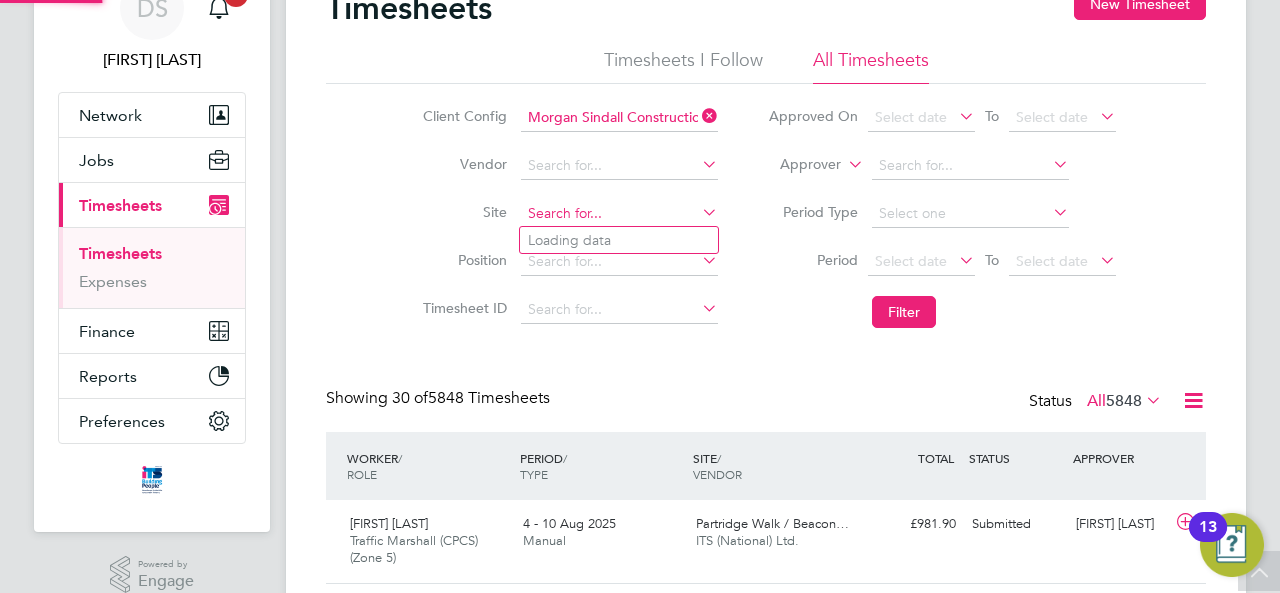 click 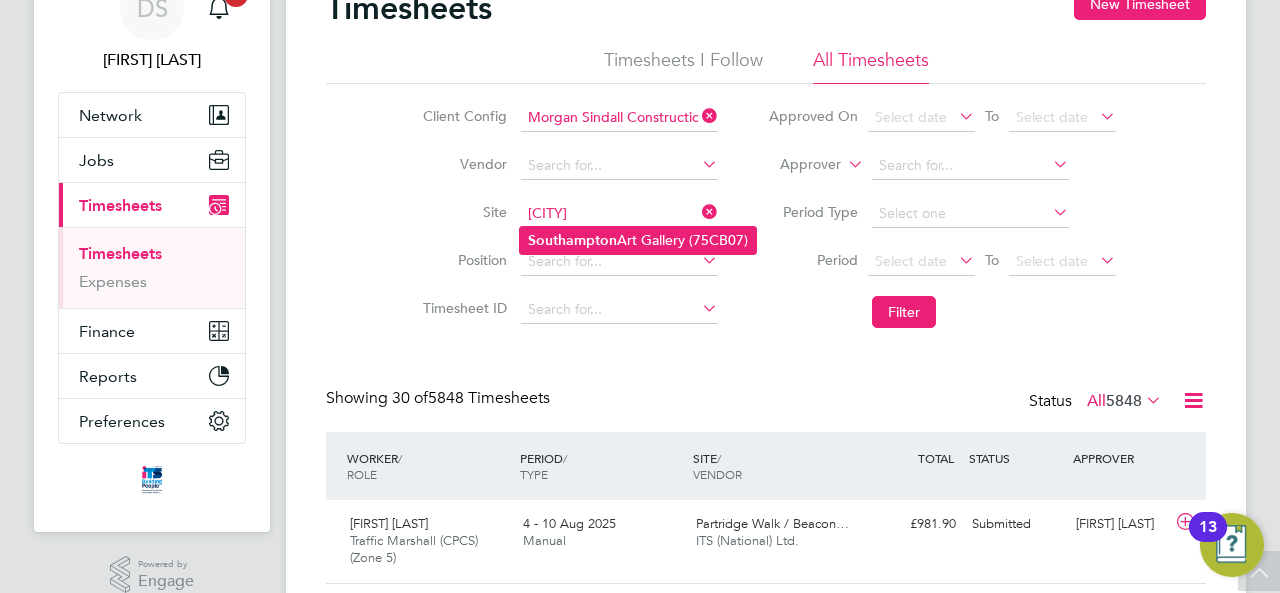 click on "Southampton" 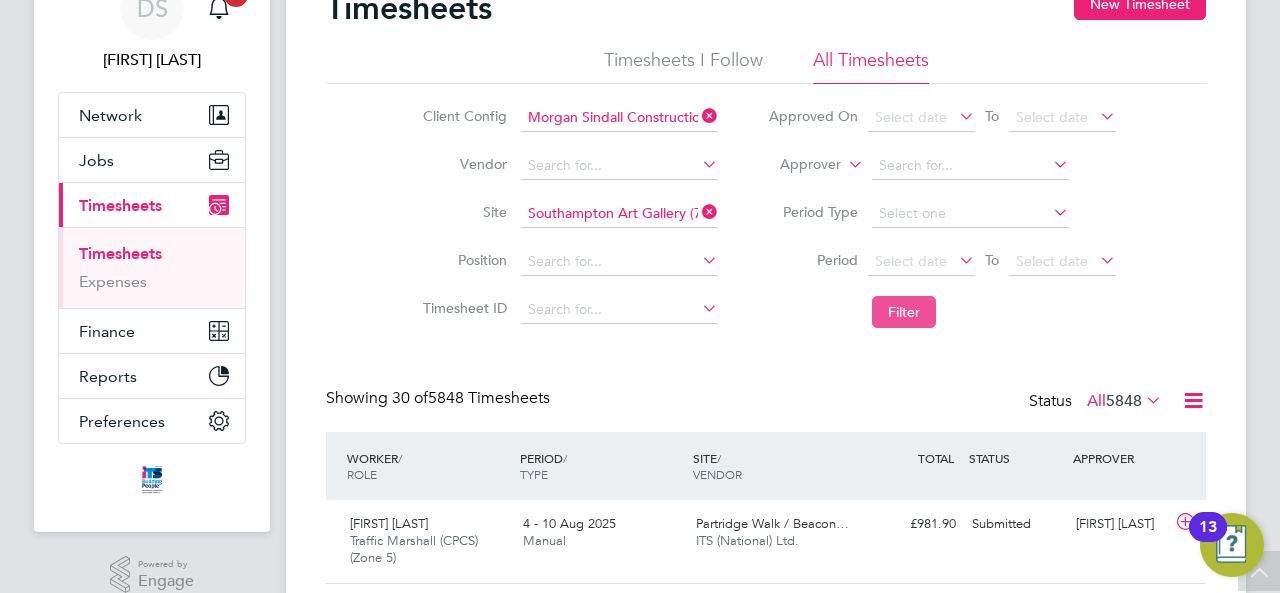 click on "Filter" 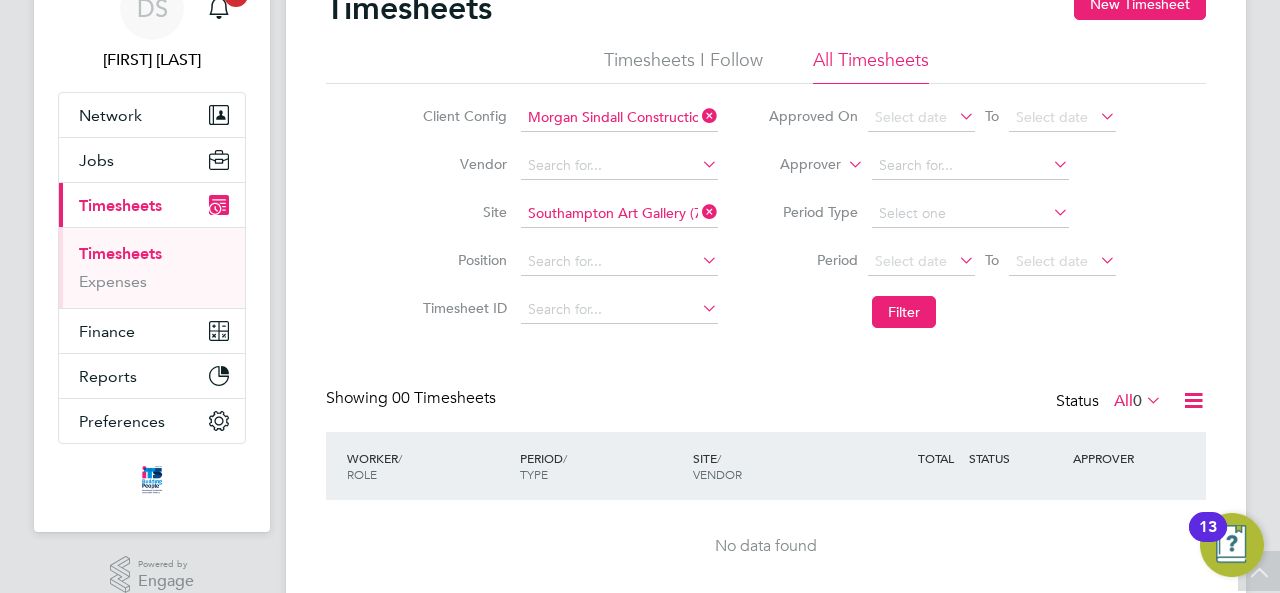 click on "All  0" 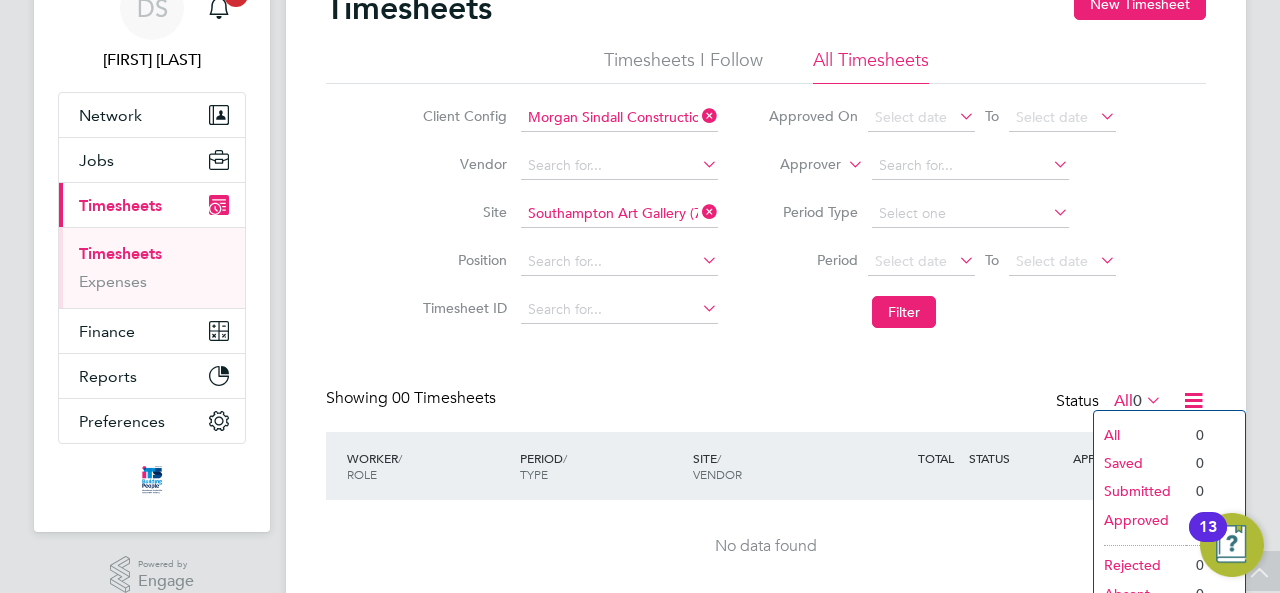 scroll, scrollTop: 200, scrollLeft: 0, axis: vertical 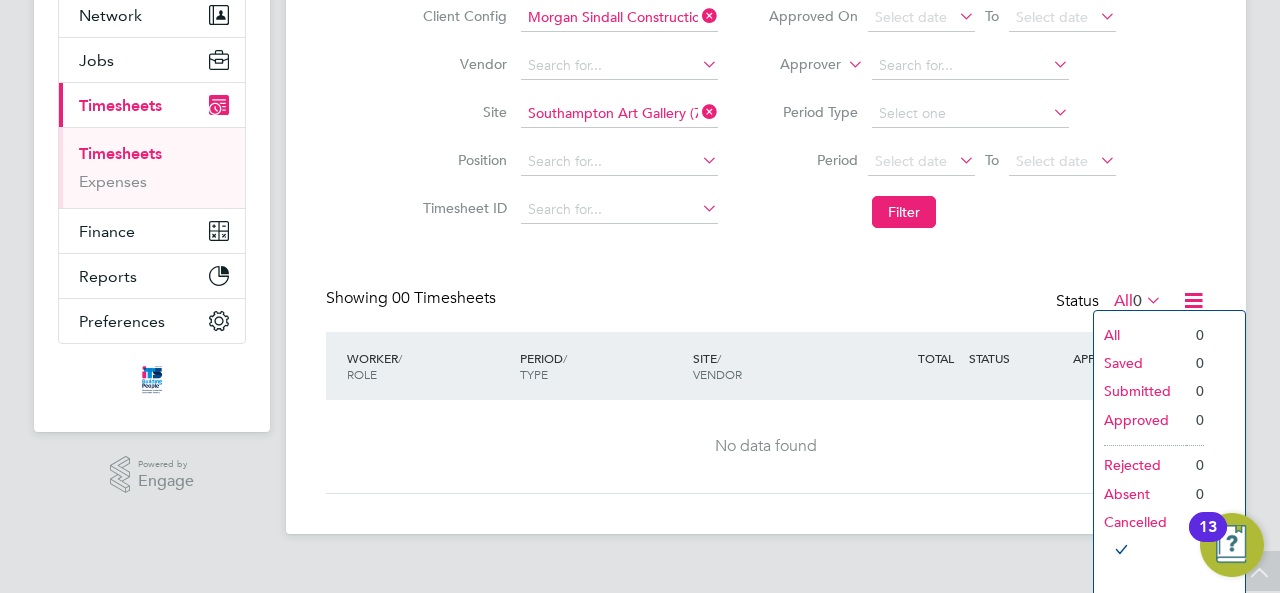 click on "Morgan Sindall Construction - South Vendor   Site   [CITY] Art Gallery (75CB07) Position   Timesheet ID   Approved On
Select date
To
Select date
Approver     Period Type   Period
Select date
To
Select date
Filter Showing   00 Timesheets Status  All  0  WORKER  / ROLE WORKER  / PERIOD PERIOD  / TYPE SITE  / VENDOR TOTAL   TOTAL  / STATUS STATUS APPROVER No data found Show  30  more" 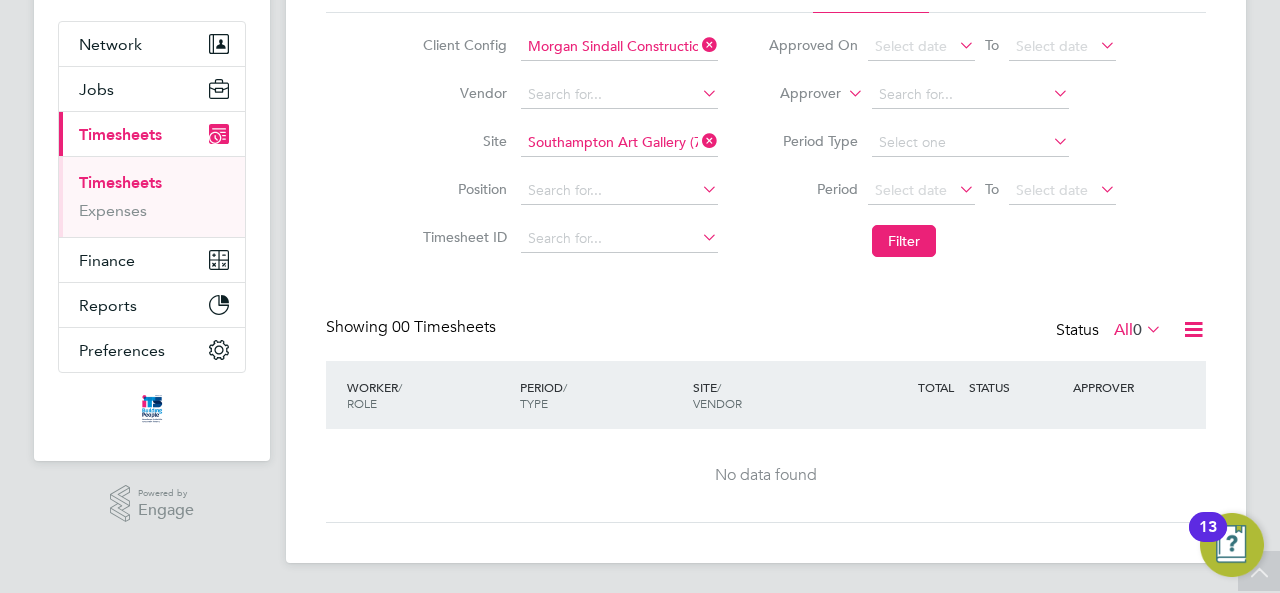 scroll, scrollTop: 71, scrollLeft: 0, axis: vertical 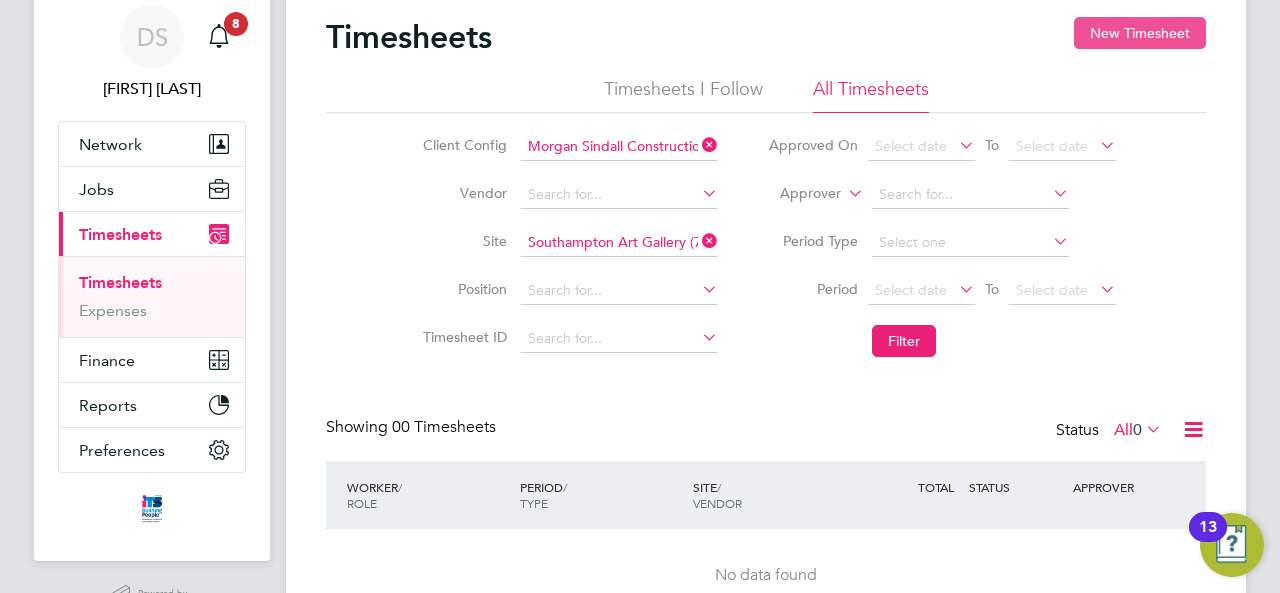 click on "New Timesheet" 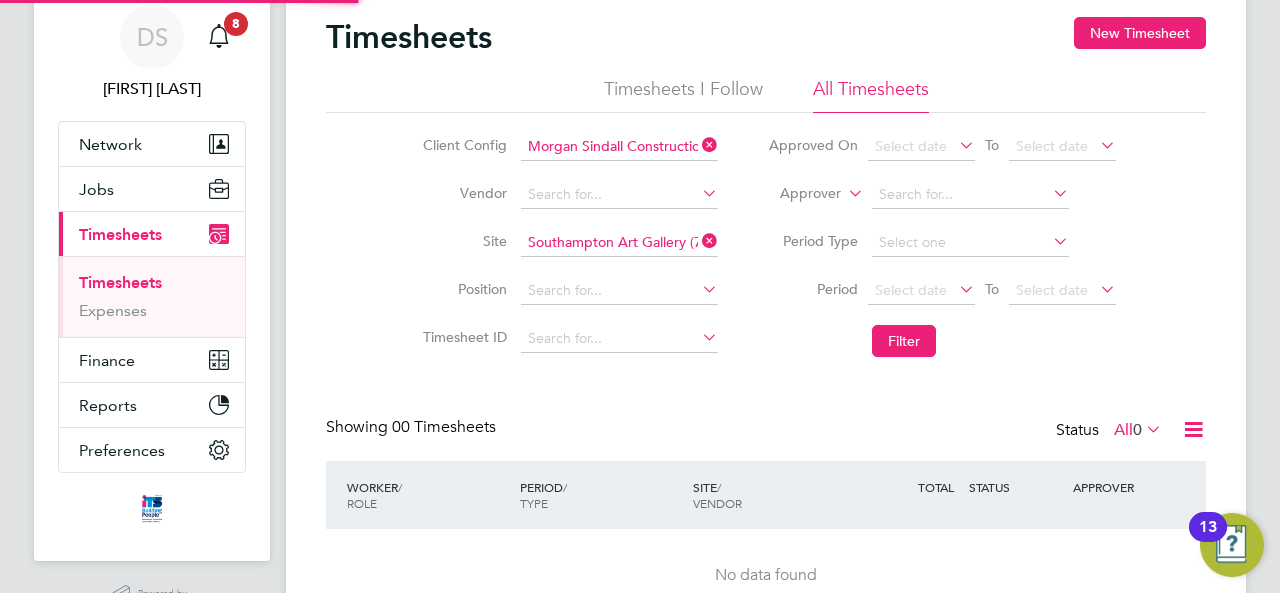 scroll, scrollTop: 10, scrollLeft: 9, axis: both 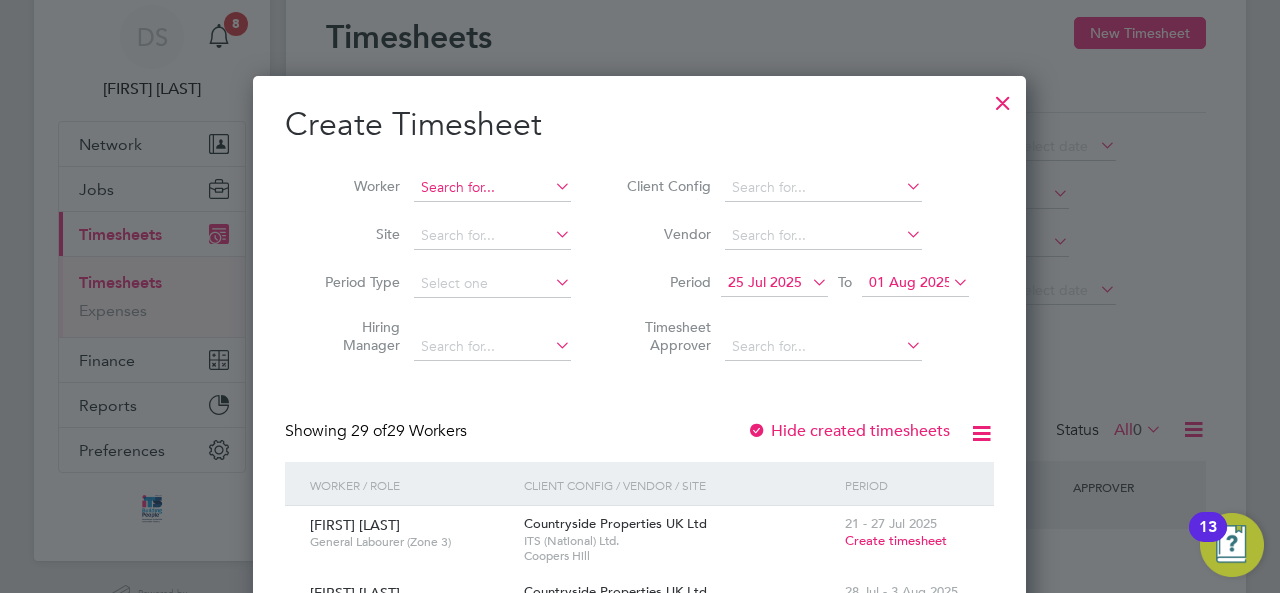click at bounding box center [492, 188] 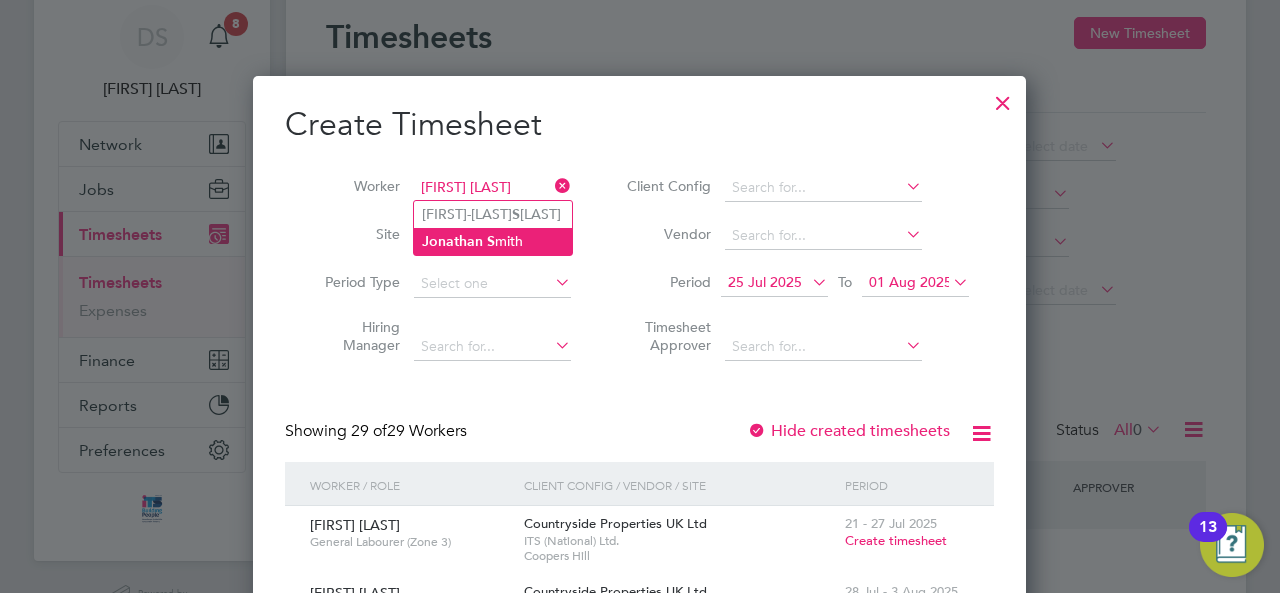 click on "Jonathan" 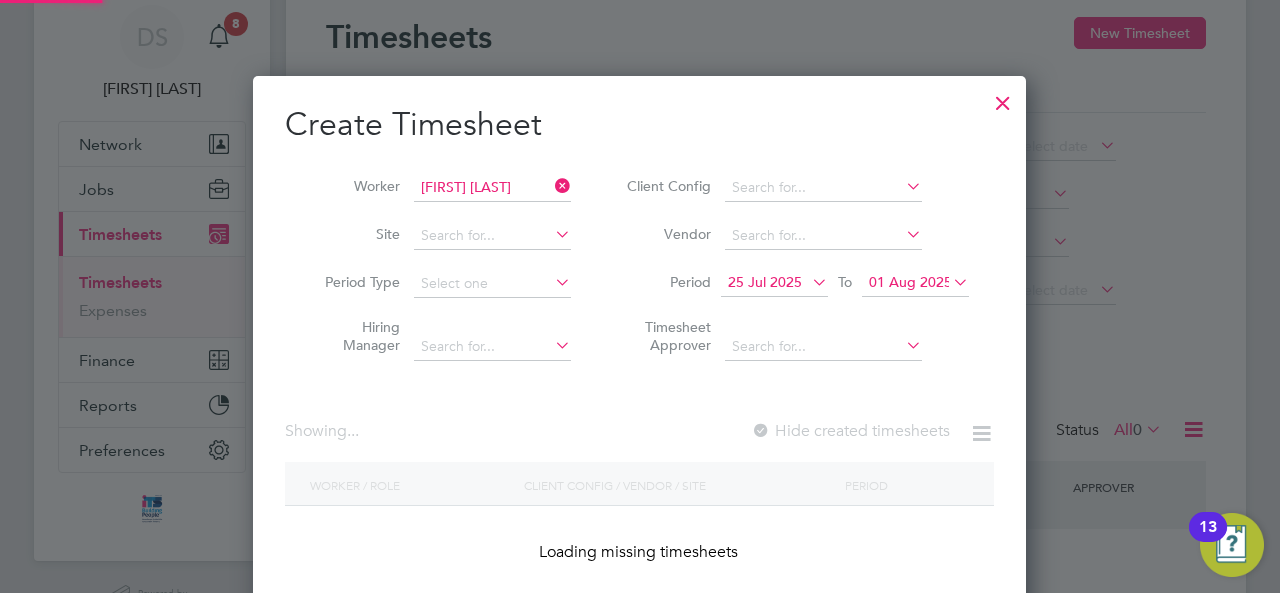 scroll, scrollTop: 10, scrollLeft: 9, axis: both 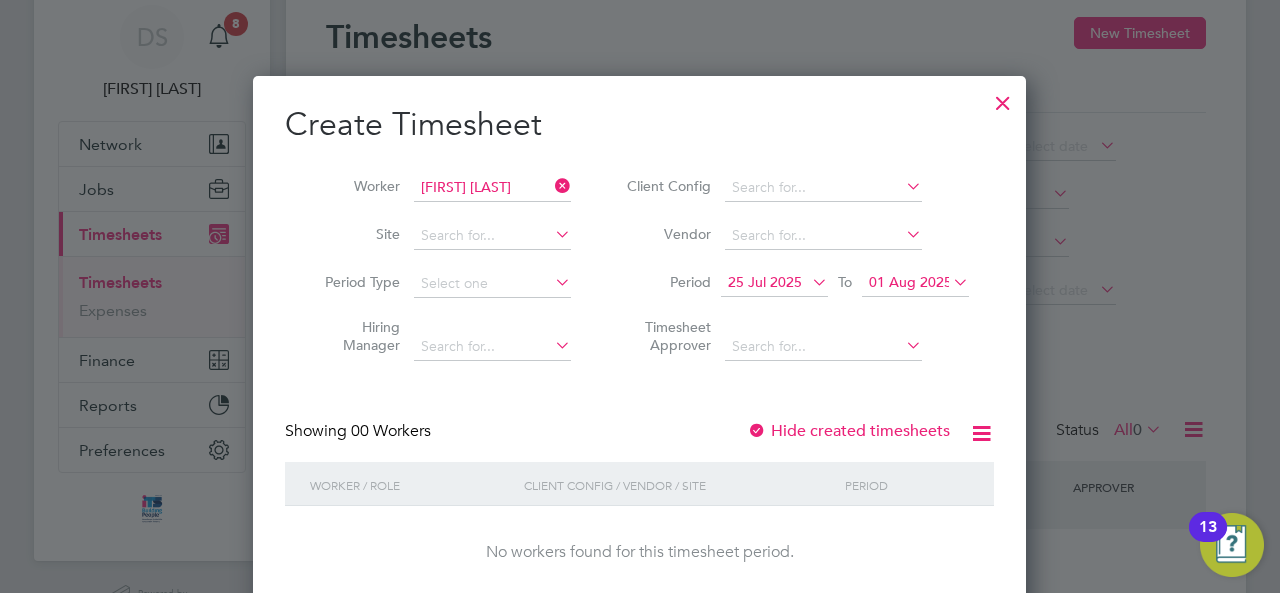 click at bounding box center (949, 282) 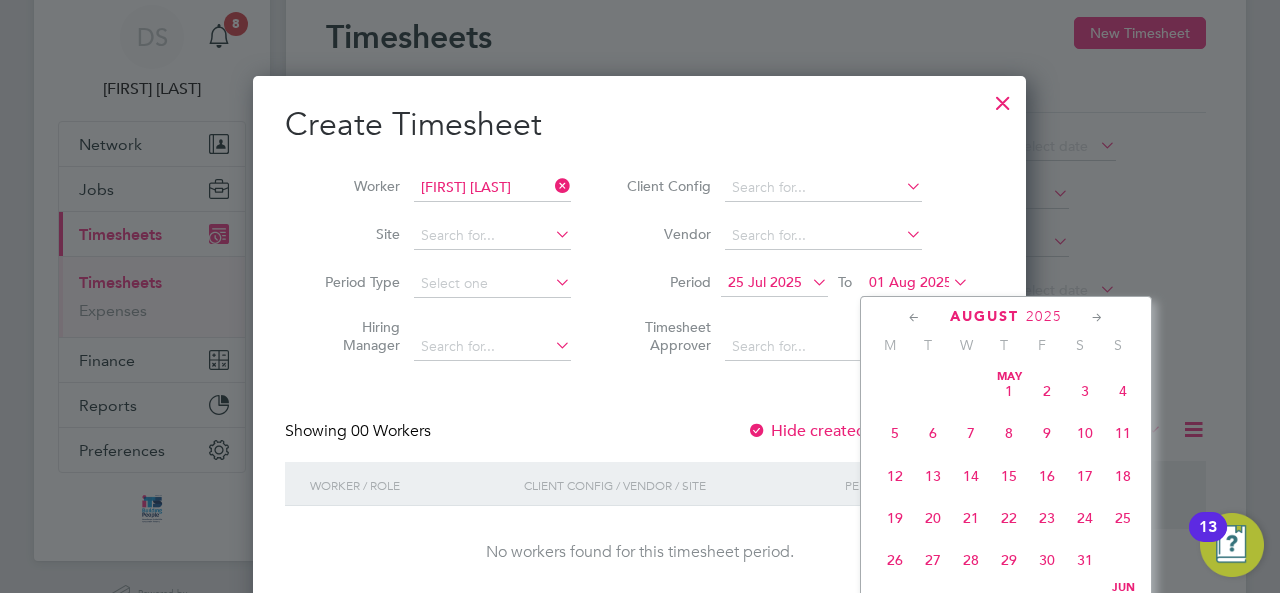 scroll, scrollTop: 600, scrollLeft: 0, axis: vertical 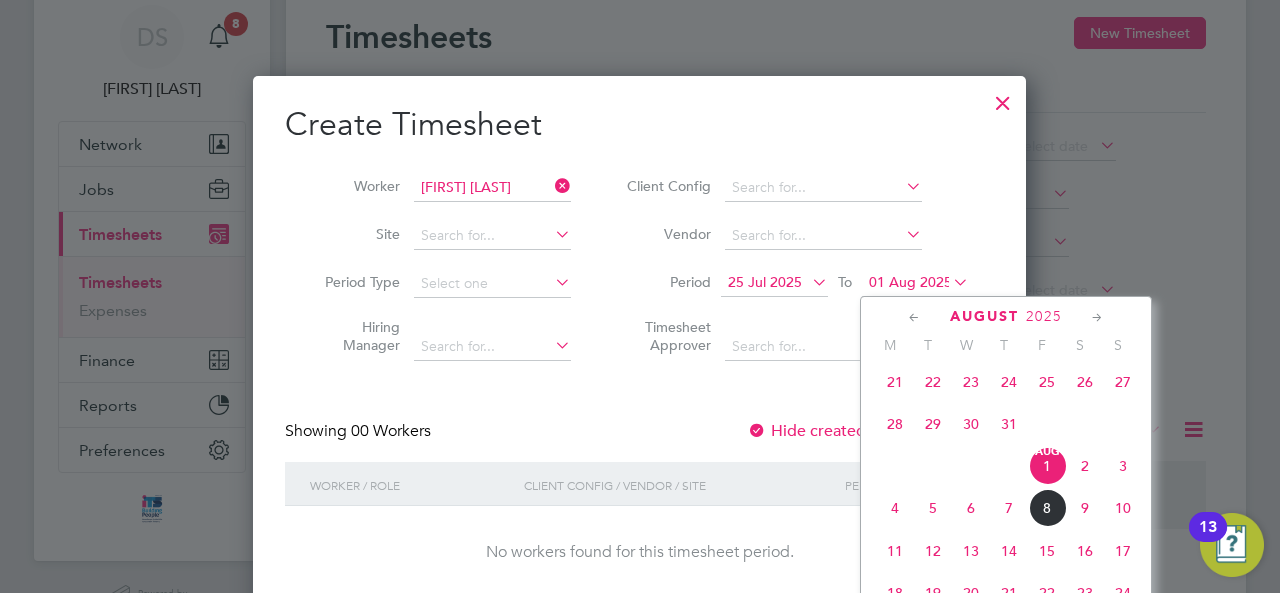 click on "Create Timesheet Worker   [FIRST] [LAST] Site   Period Type   Hiring Manager   Client Config   Vendor   Period
25 Jul 2025
To
01 Aug 2025
Timesheet Approver   Showing   00 Workers Hide created timesheets Worker / Role Client Config / Vendor / Site Period No workers found for this timesheet period. Show   more" at bounding box center (639, 351) 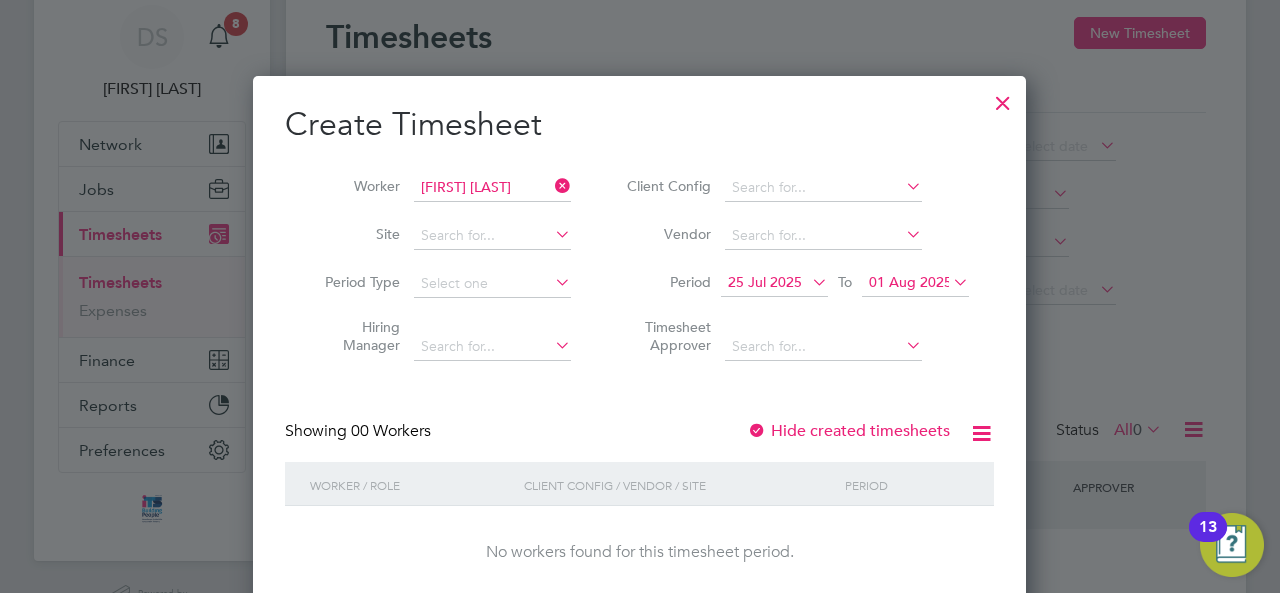 click at bounding box center [808, 282] 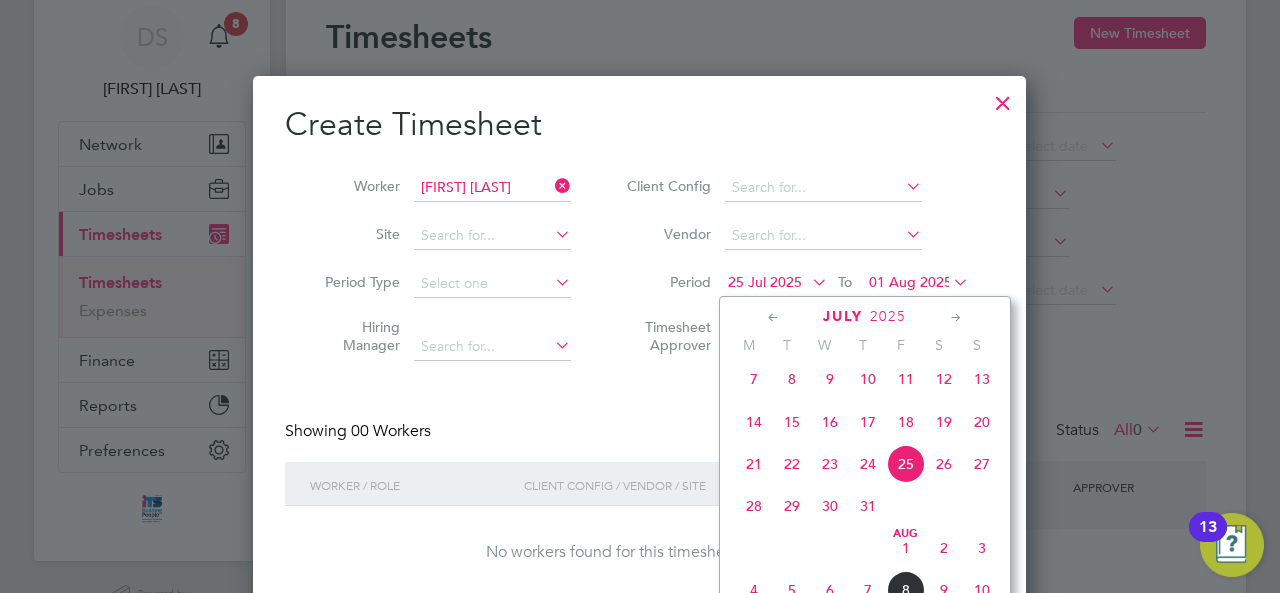 click on "21" 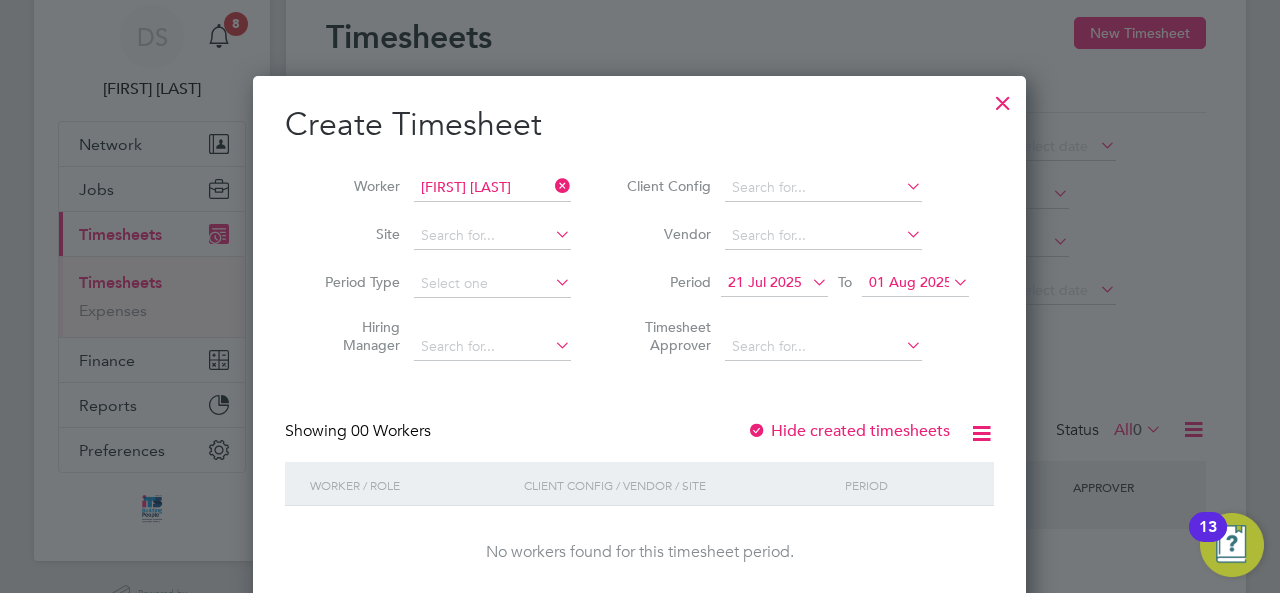click at bounding box center (949, 282) 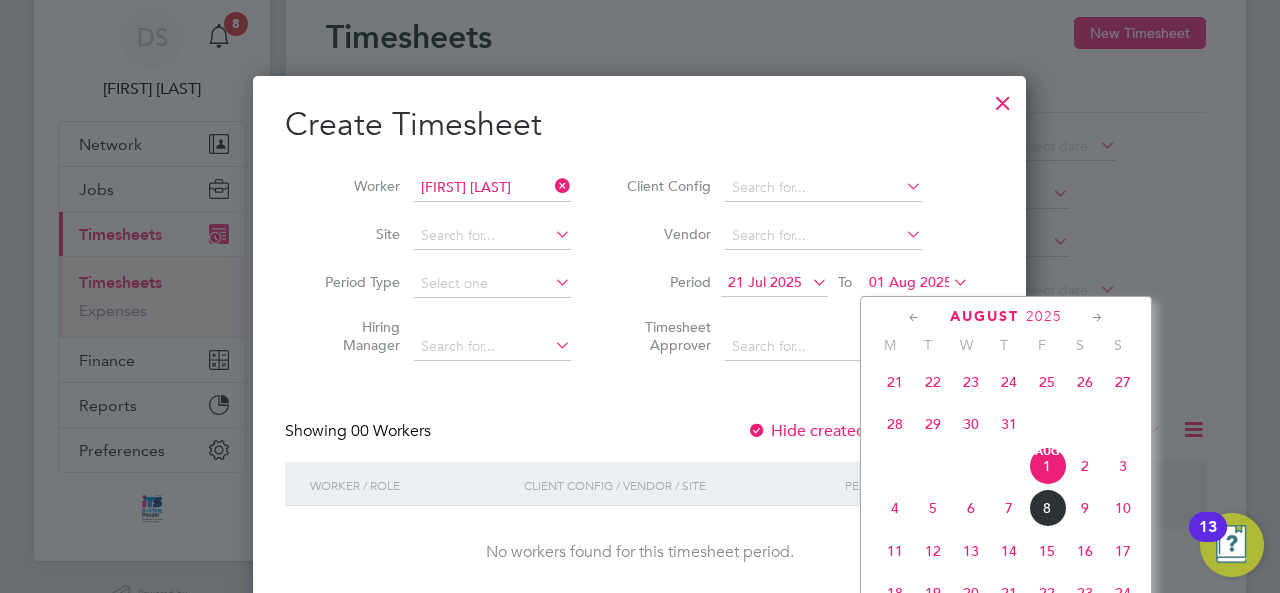 click on "10" 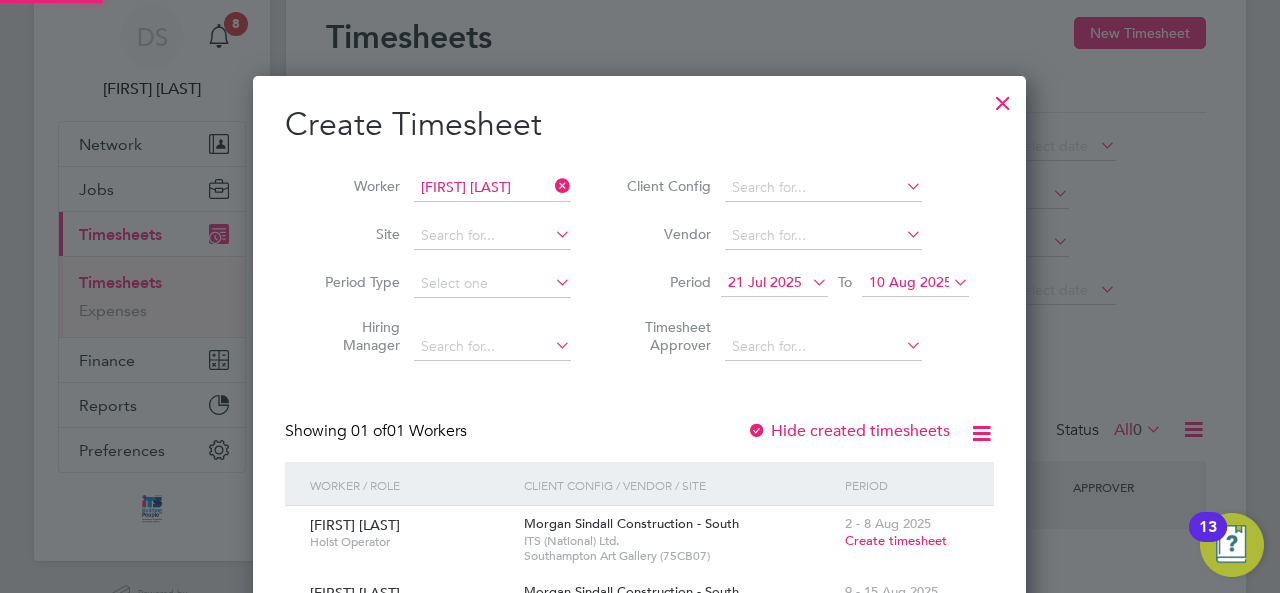 scroll, scrollTop: 10, scrollLeft: 9, axis: both 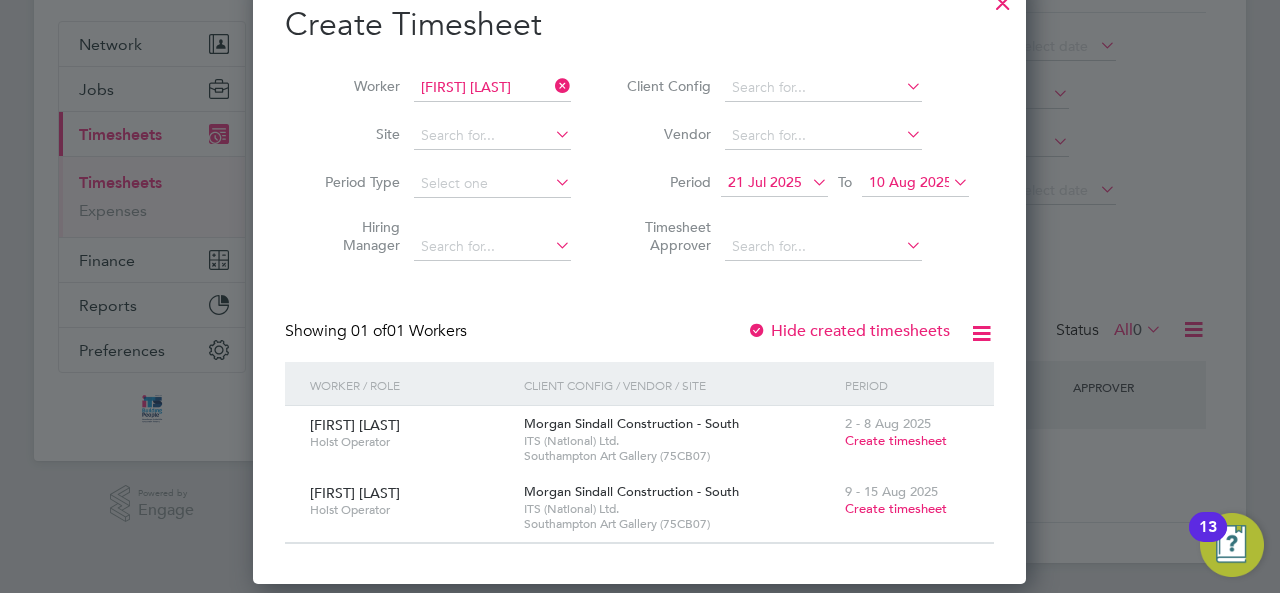 click on "Create Timesheet Worker   [FIRST] [LAST] Site   Period Type   Hiring Manager   Client Config   Vendor   Period
21 Jul 2025
To
10 Aug 2025
Timesheet Approver   Showing   01 of  01 Workers Hide created timesheets Worker / Role Client Config / Vendor / Site Period [FIRST] [LAST]   Hoist Operator Morgan Sindall Construction - South ITS (National) Ltd.   [CITY] Art Gallery (75CB07)   2 - 8 Aug 2025   Create timesheet [FIRST] [LAST]   Hoist Operator Morgan Sindall Construction - South ITS (National) Ltd.   [CITY] Art Gallery (75CB07)   9 - 15 Aug 2025   Create timesheet Show   more" at bounding box center (639, 274) 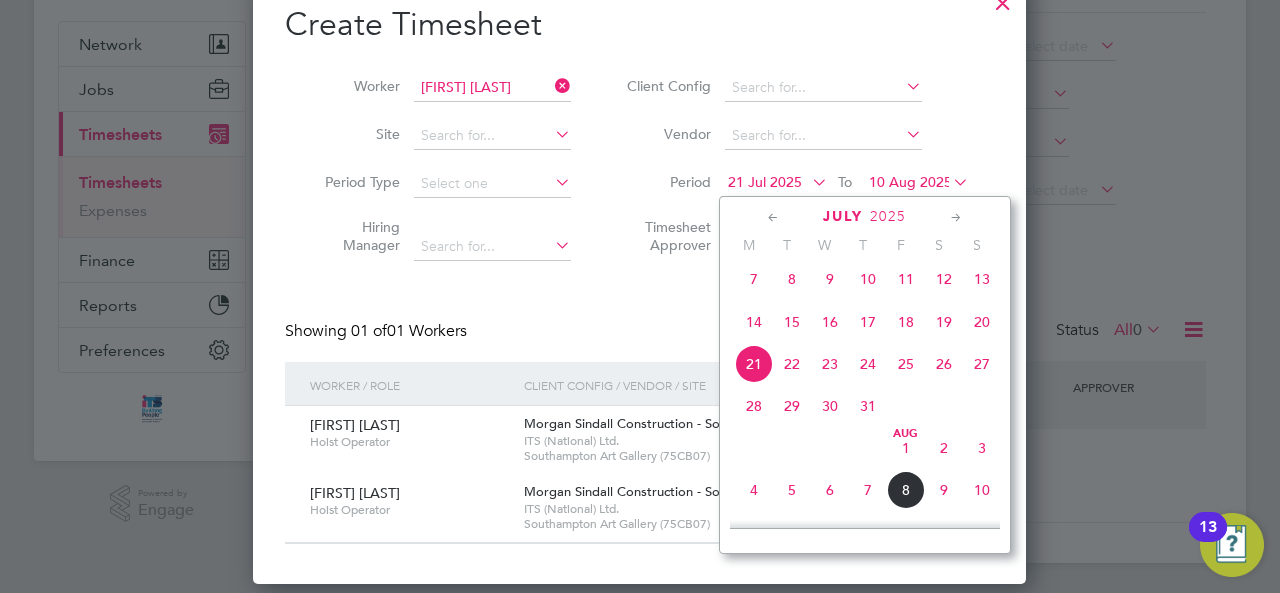 scroll, scrollTop: 929, scrollLeft: 0, axis: vertical 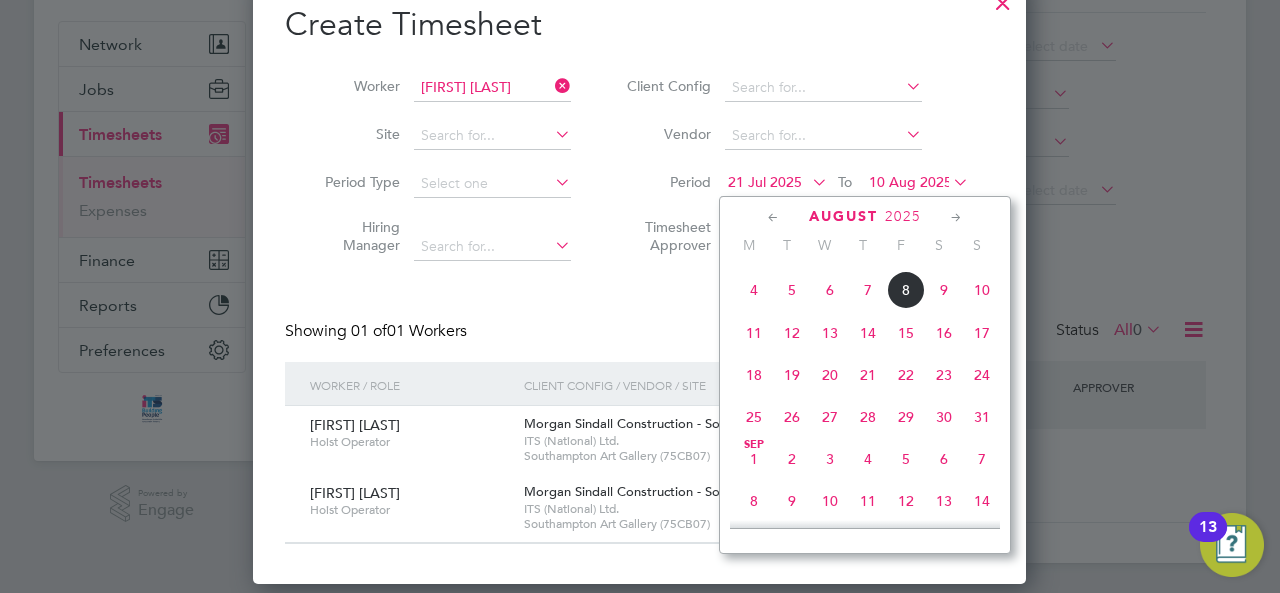 click on "4" 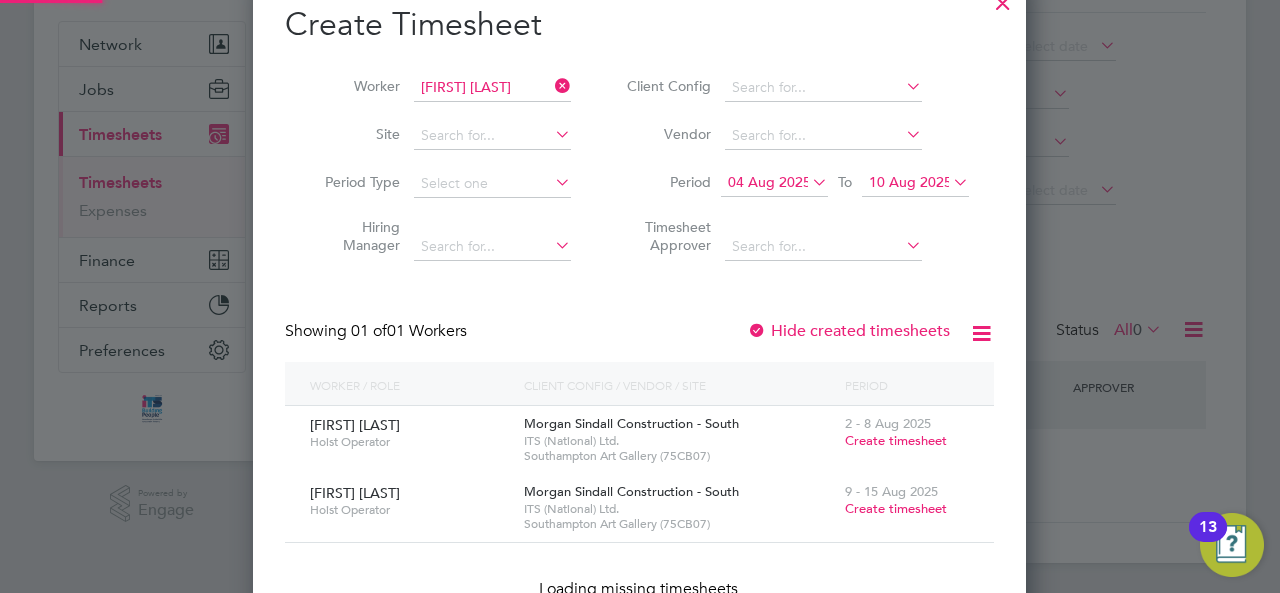 scroll, scrollTop: 10, scrollLeft: 9, axis: both 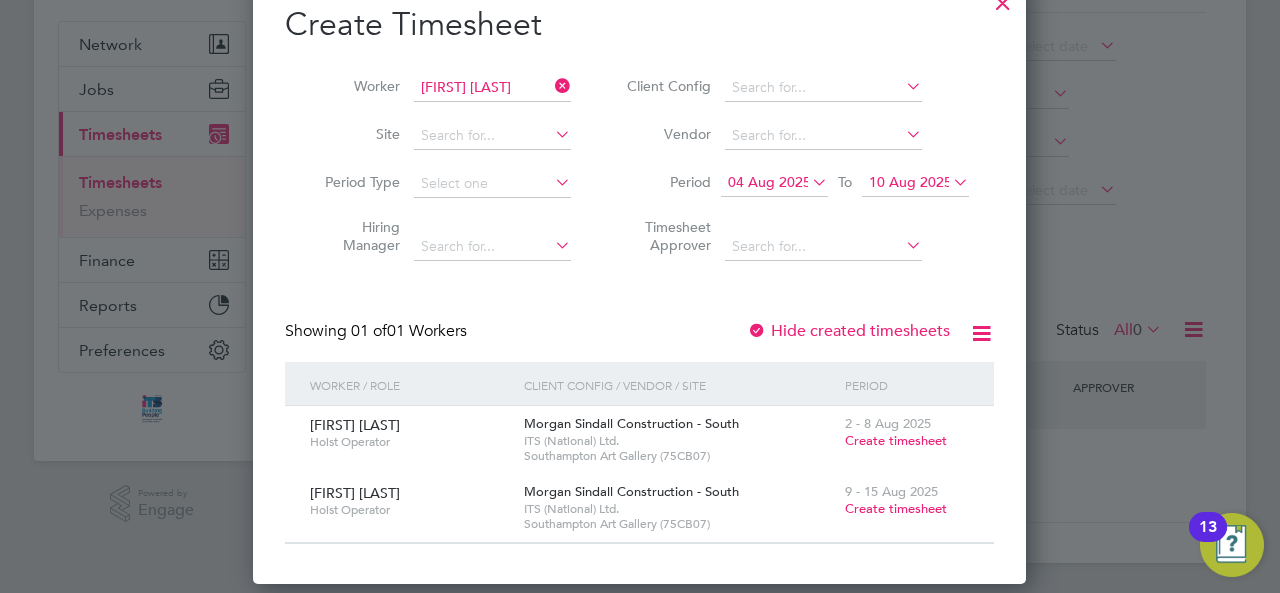 click on "Create timesheet" at bounding box center (896, 440) 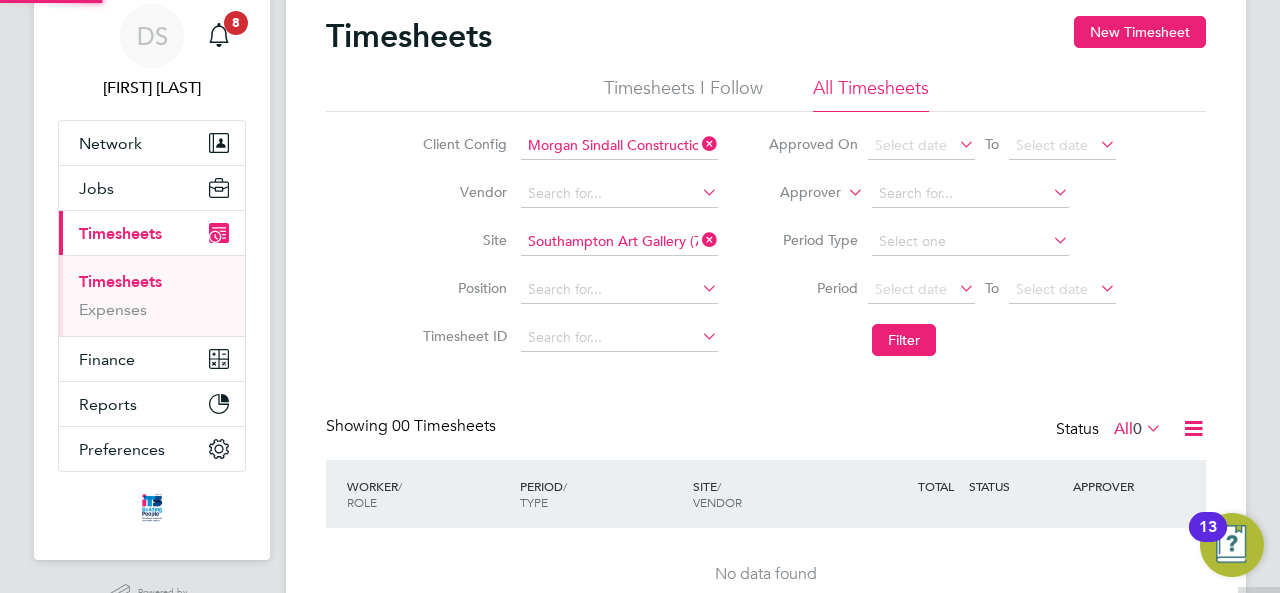 scroll, scrollTop: 71, scrollLeft: 0, axis: vertical 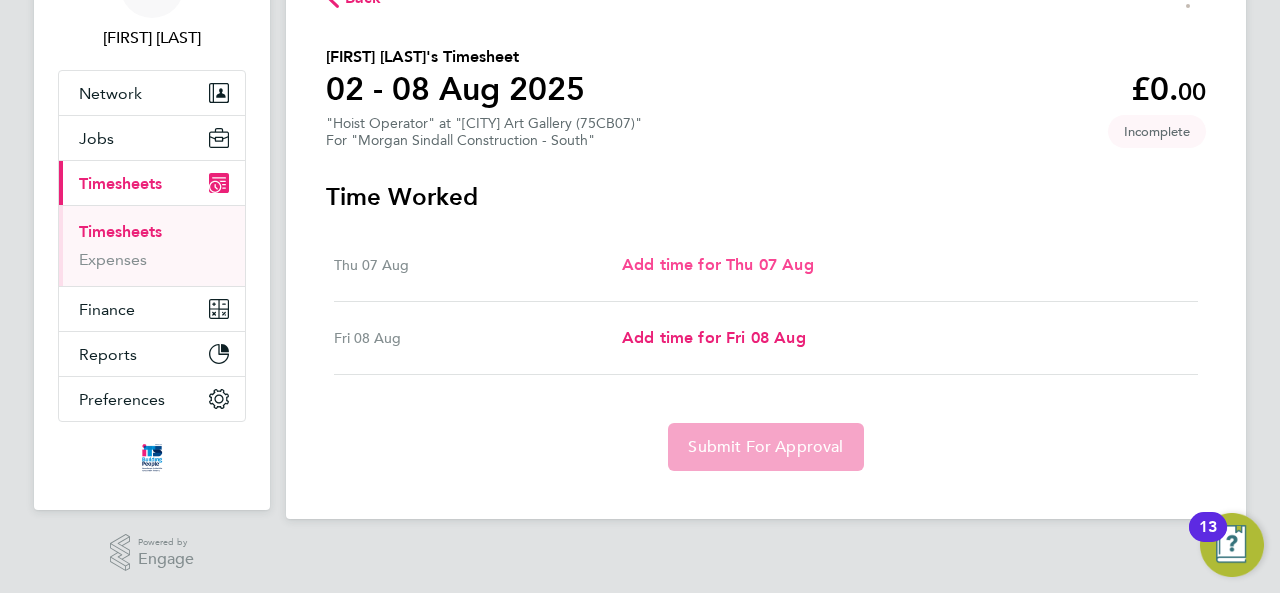 click on "Add time for Thu 07 Aug" at bounding box center [718, 264] 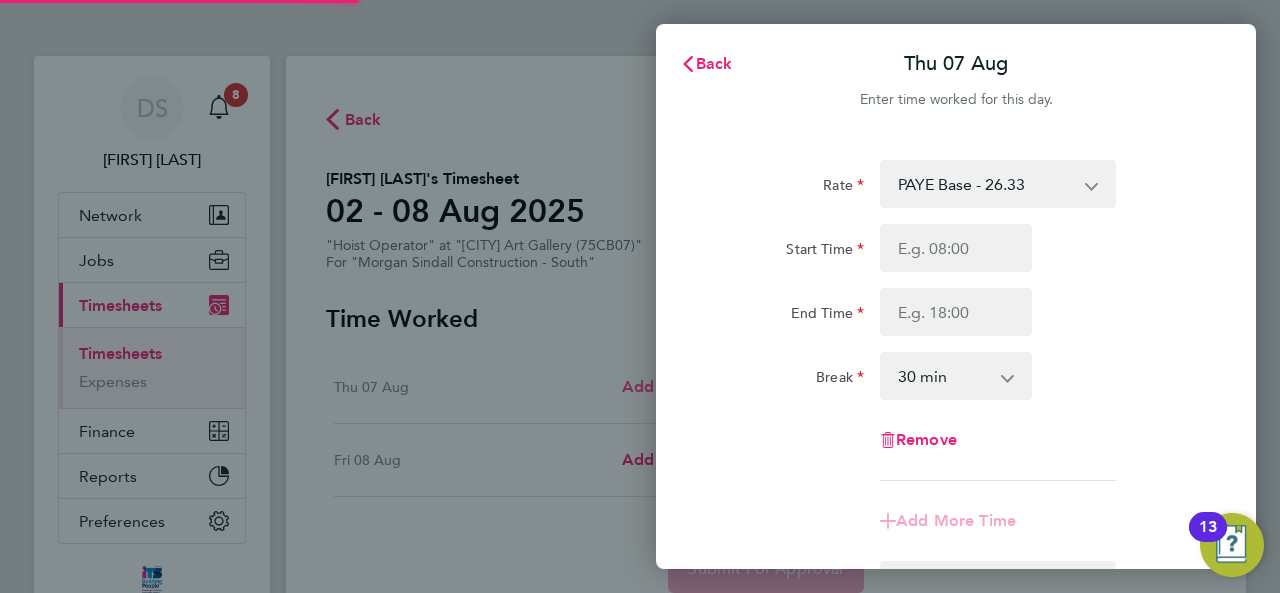 scroll, scrollTop: 0, scrollLeft: 0, axis: both 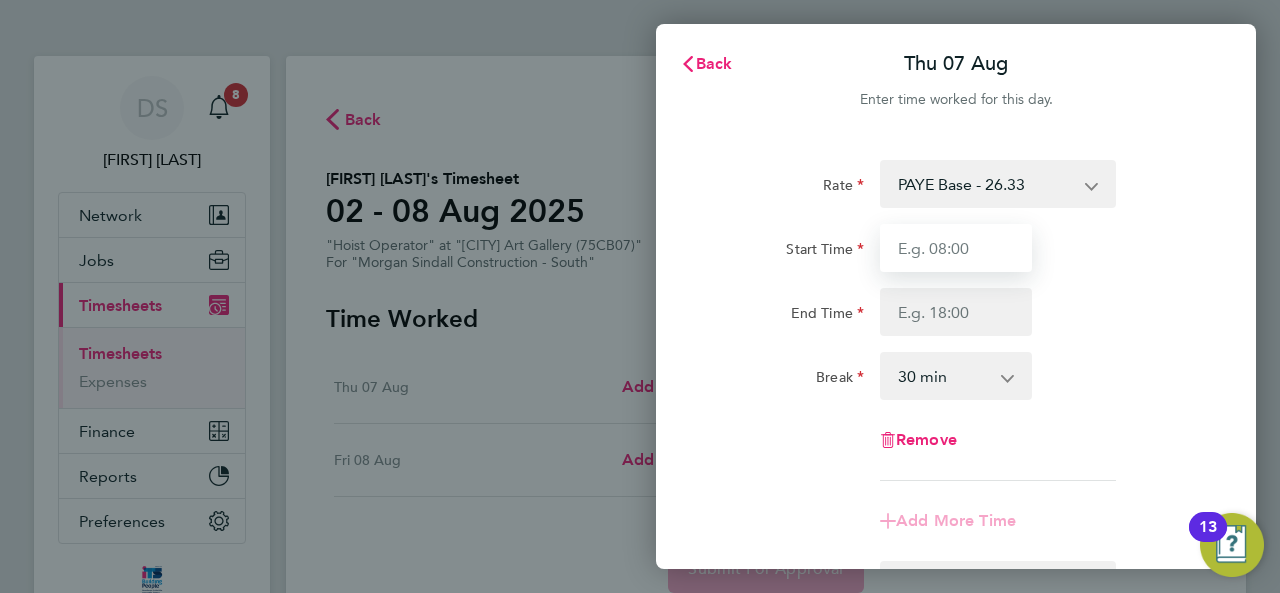 click on "Start Time" at bounding box center (956, 248) 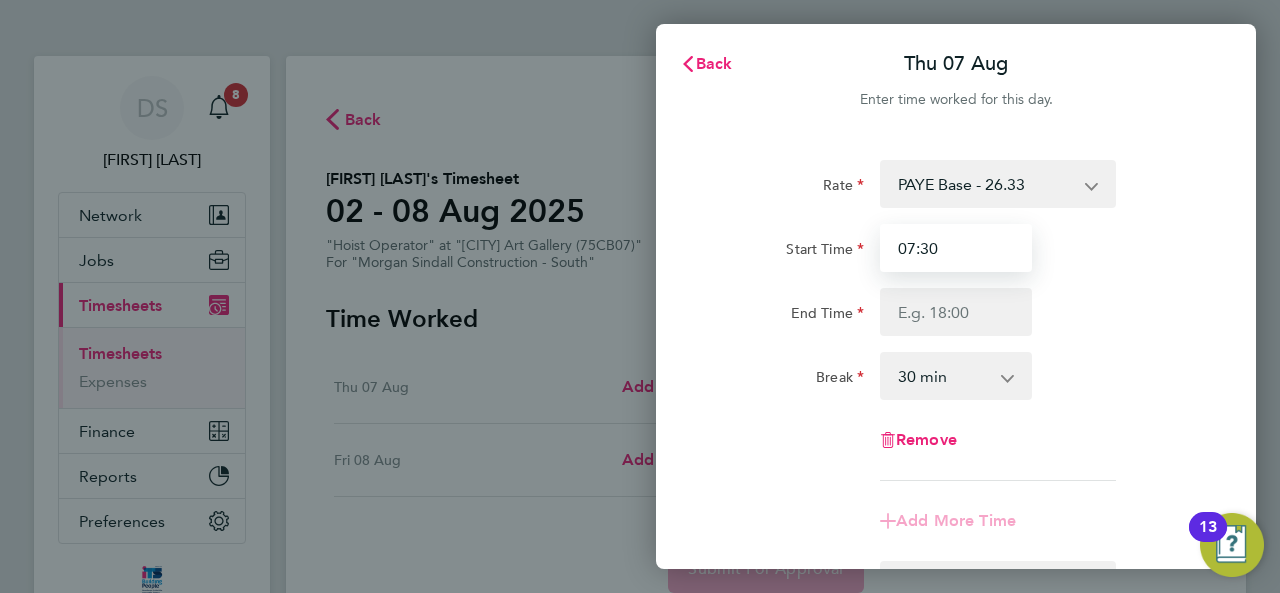 type on "07:30" 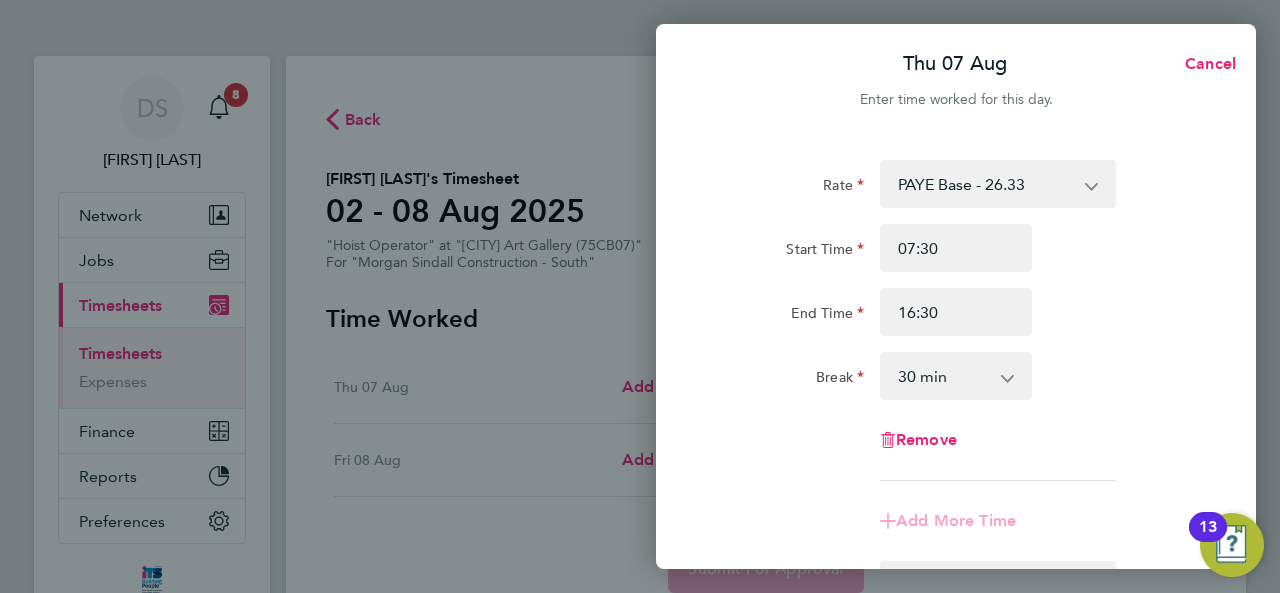click on "End Time 16:30" 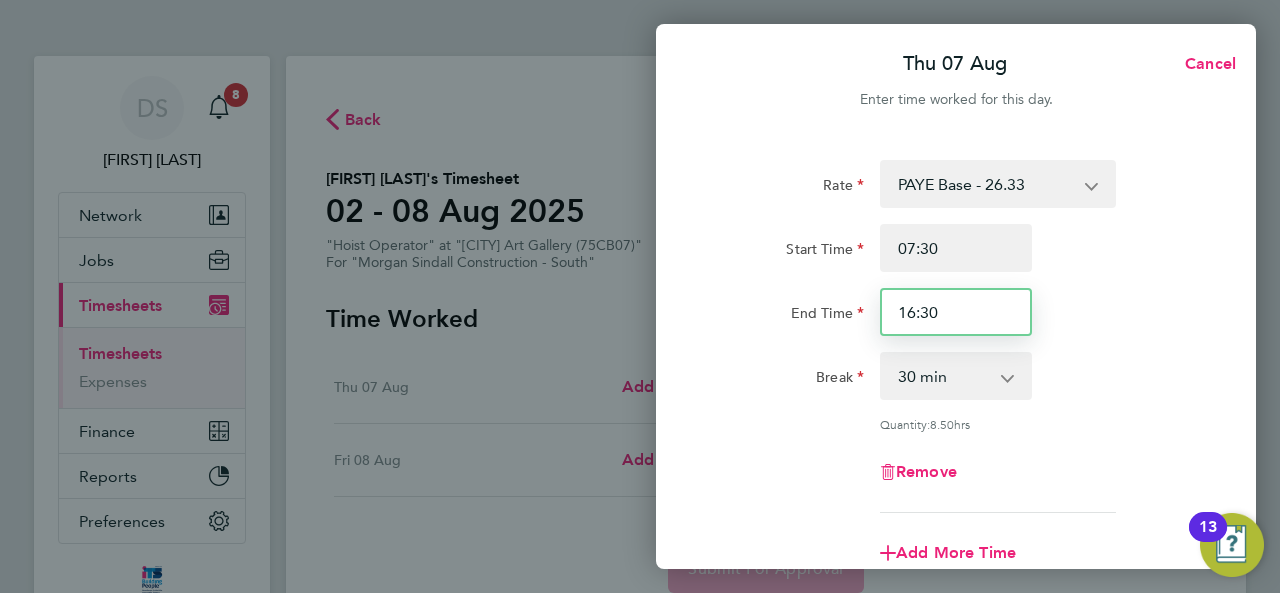 drag, startPoint x: 922, startPoint y: 299, endPoint x: 618, endPoint y: 291, distance: 304.10526 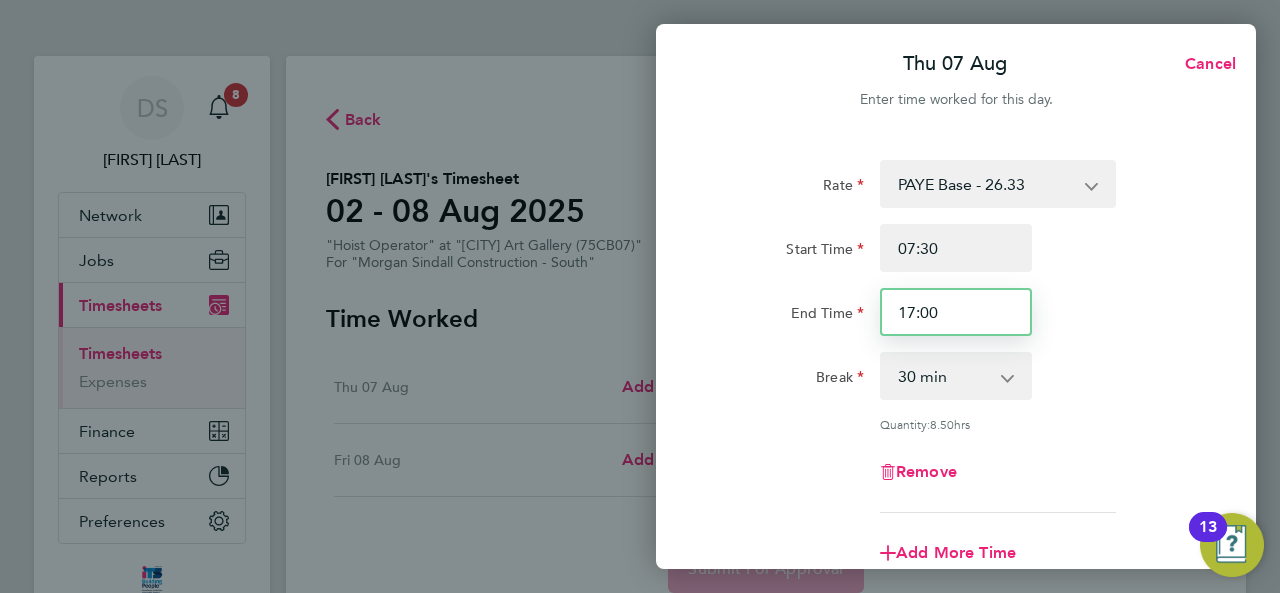 type on "17:00" 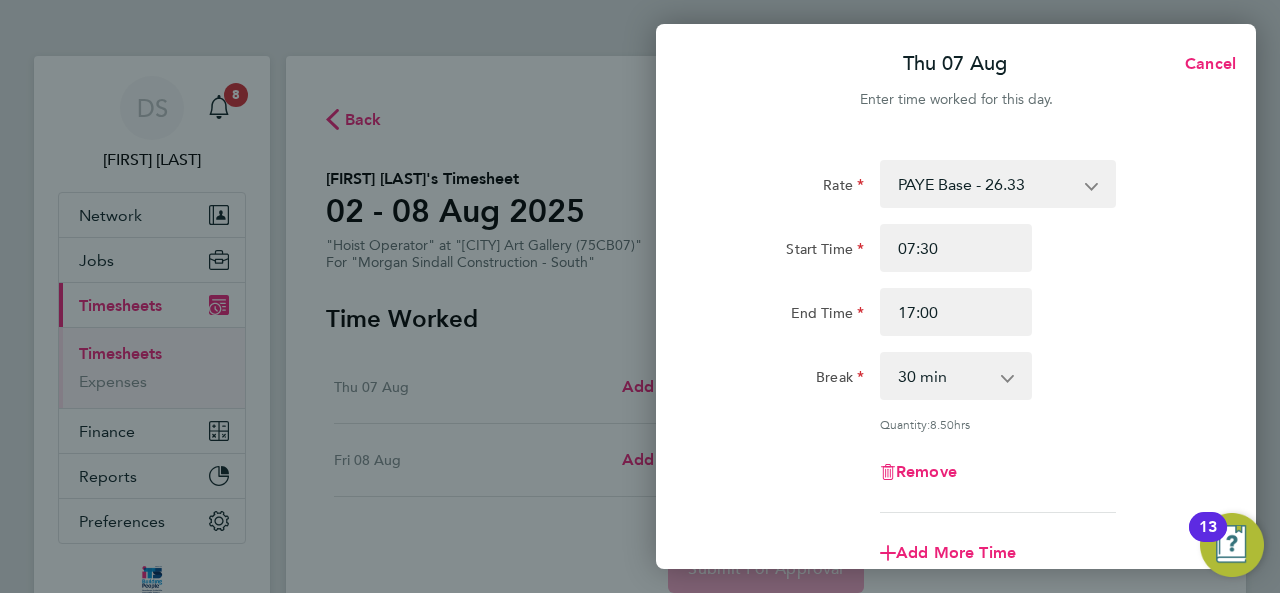 click on "End Time 17:00" 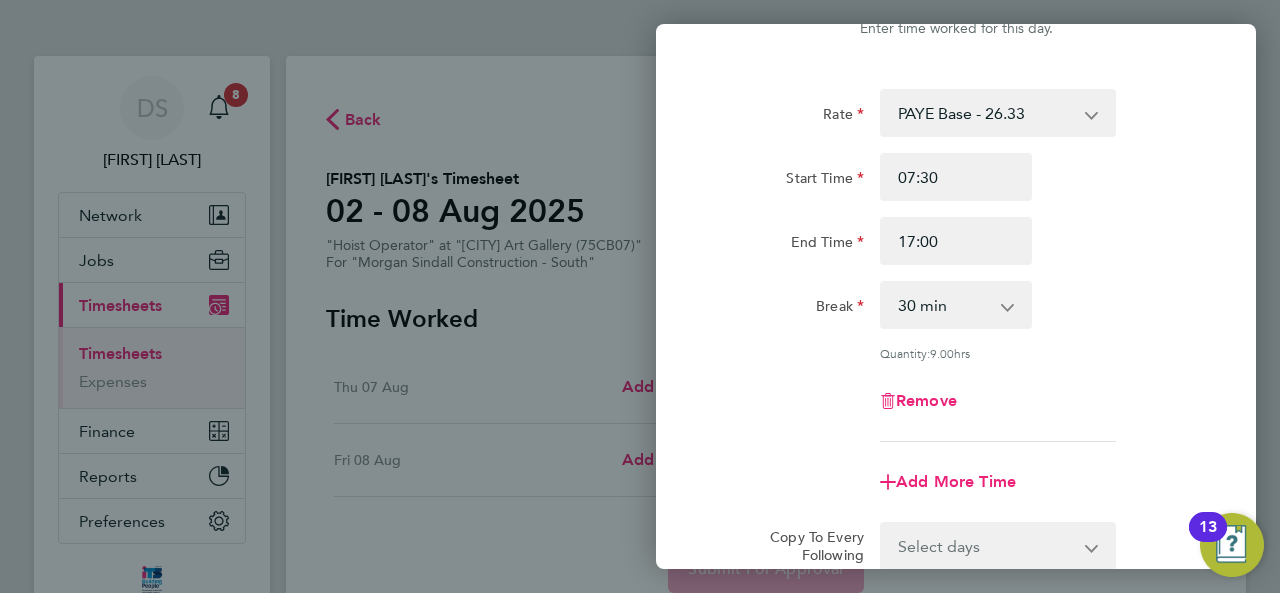 scroll, scrollTop: 100, scrollLeft: 0, axis: vertical 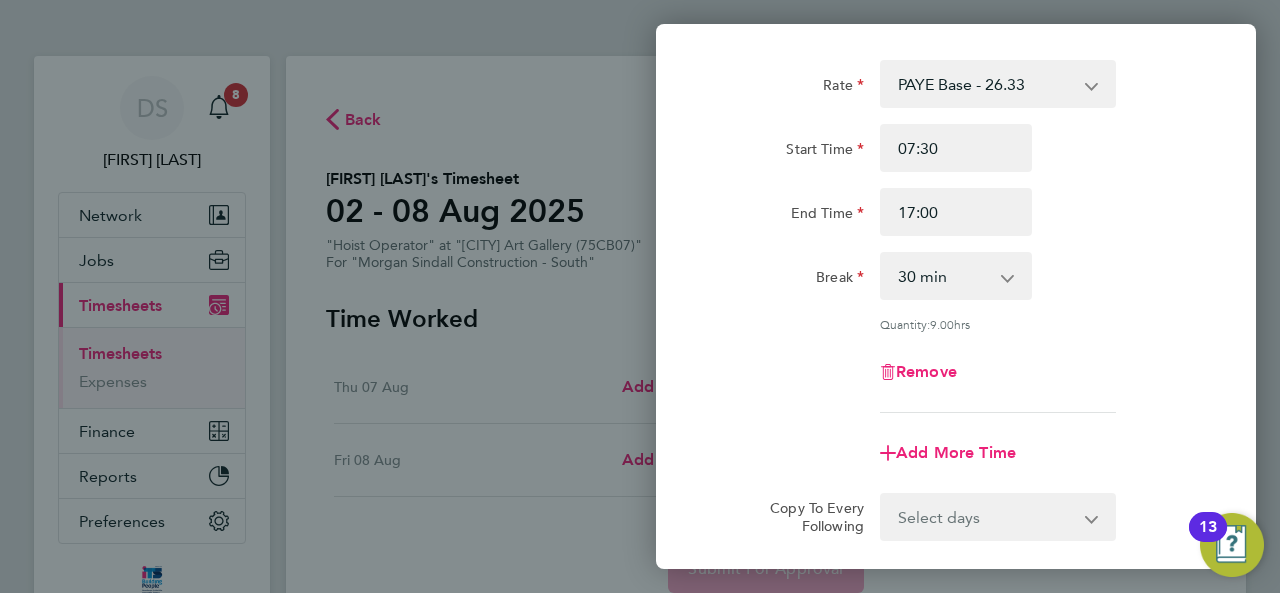 click on "Rate  PAYE Base - 26.33
Start Time 07:30 End Time 17:00 Break  0 min   15 min   30 min   45 min   60 min   75 min   90 min
Quantity:  9.00  hrs
Remove" 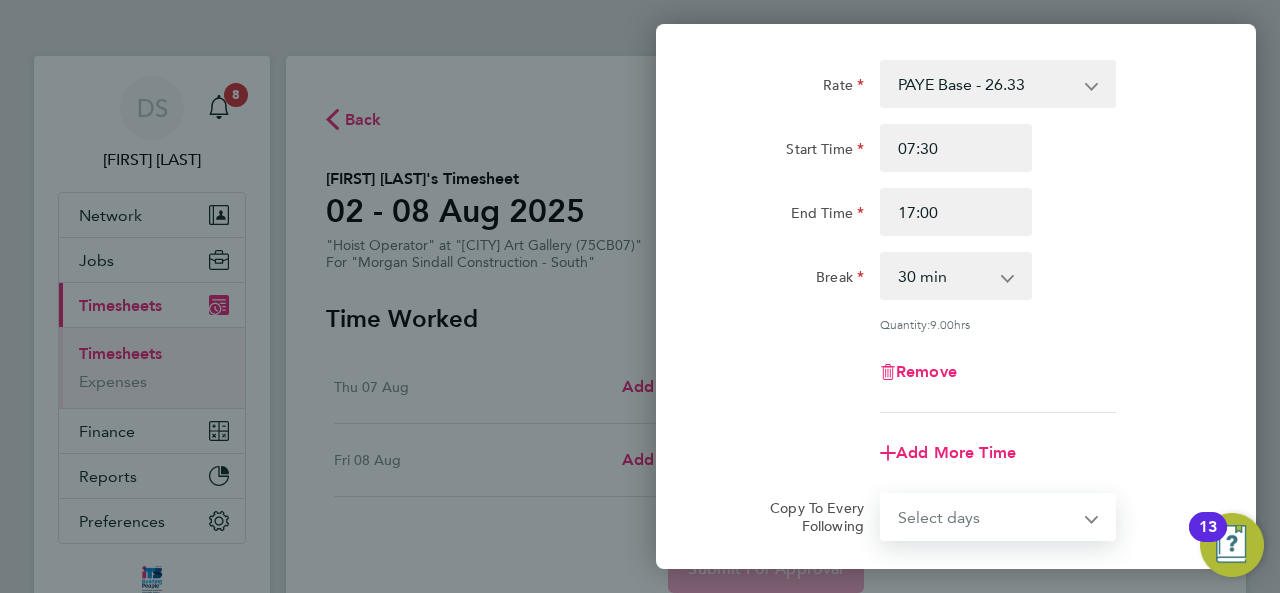click on "Select days   Friday" at bounding box center [987, 517] 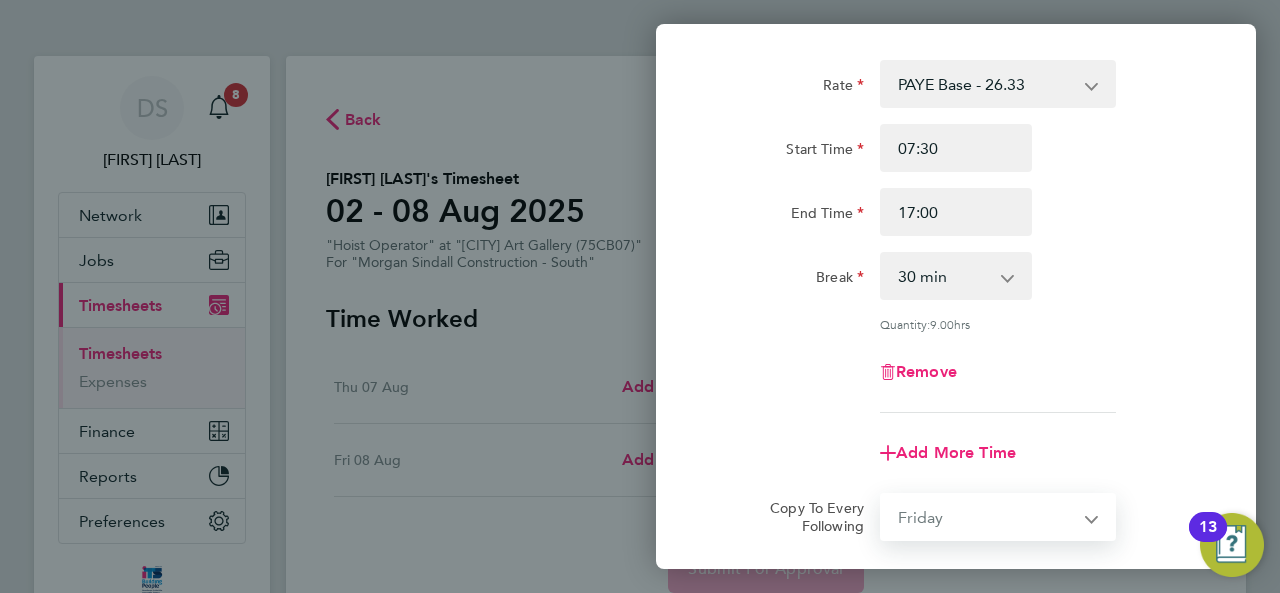 click on "Select days   Friday" at bounding box center [987, 517] 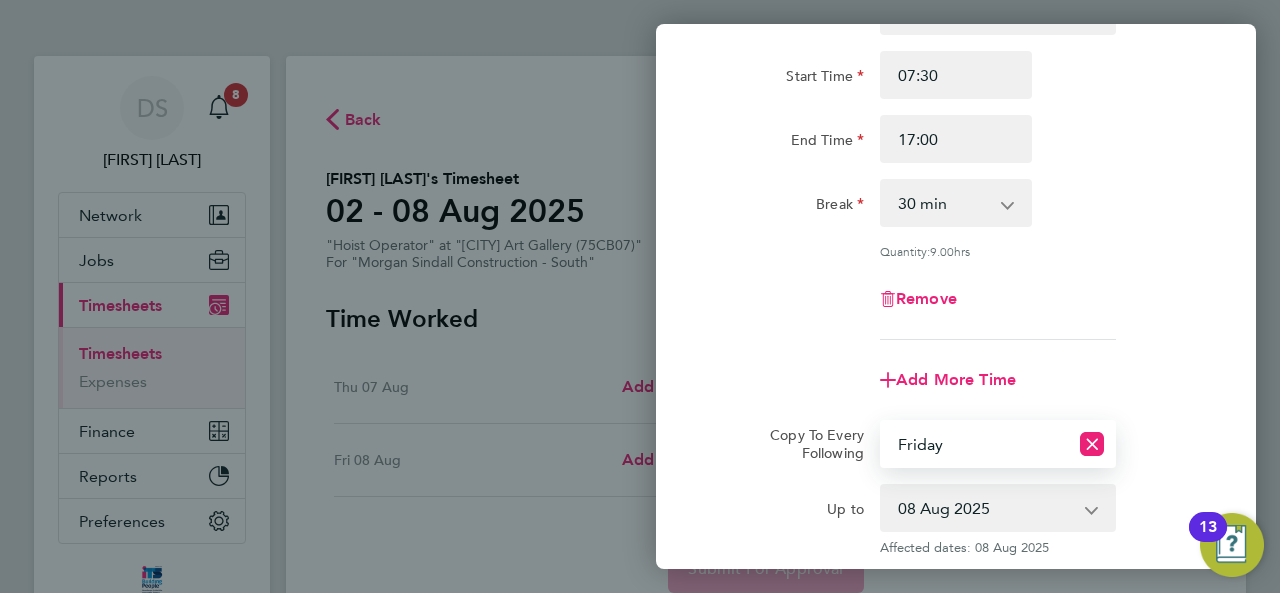 scroll, scrollTop: 398, scrollLeft: 0, axis: vertical 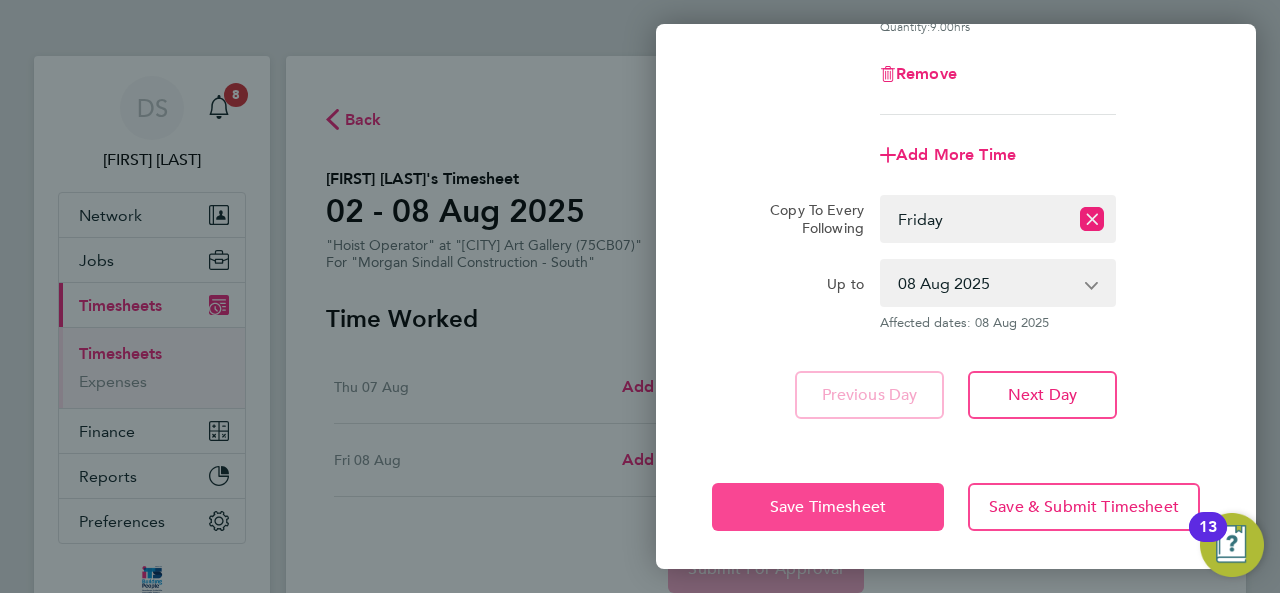 click on "Save Timesheet" 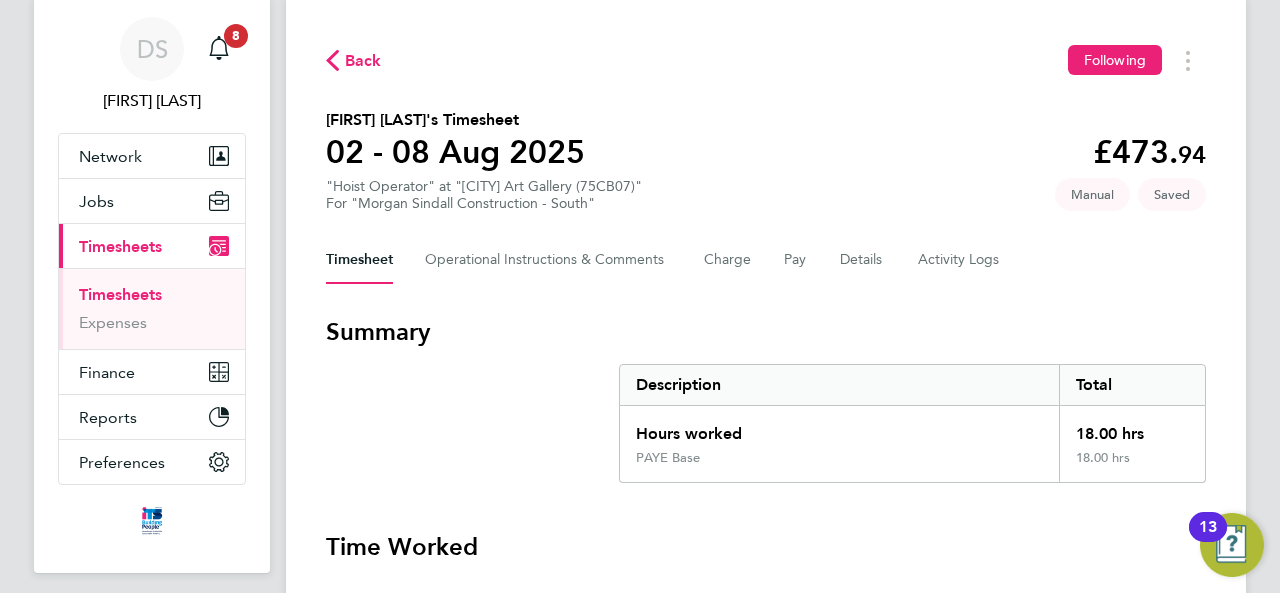 scroll, scrollTop: 0, scrollLeft: 0, axis: both 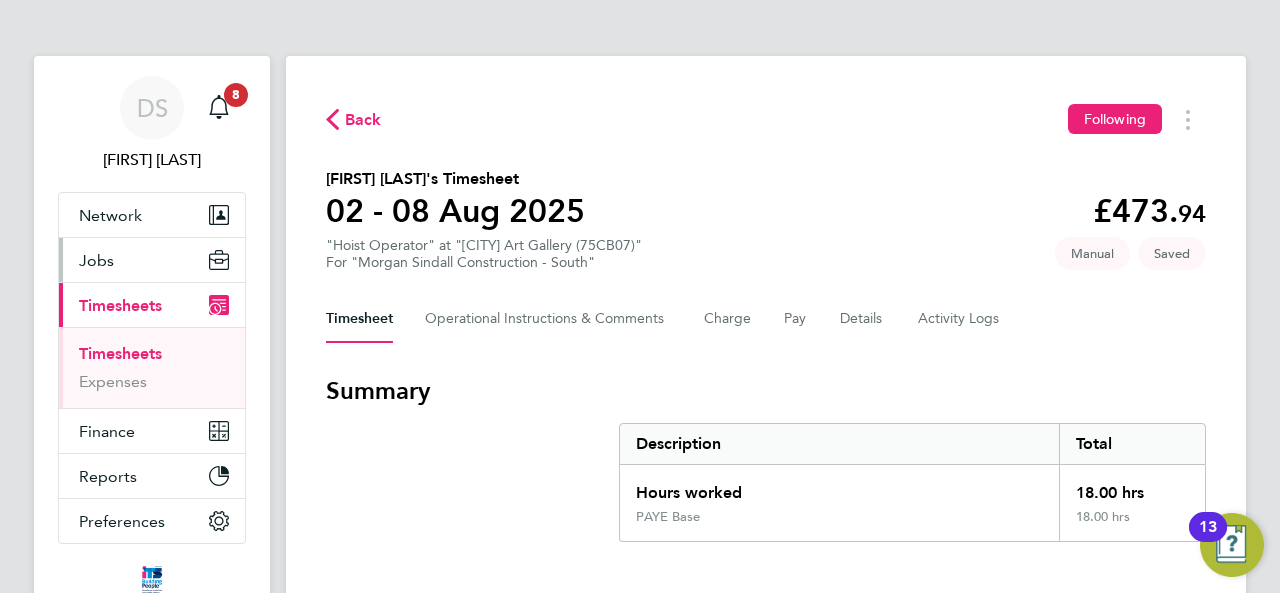 click on "Jobs" at bounding box center [96, 260] 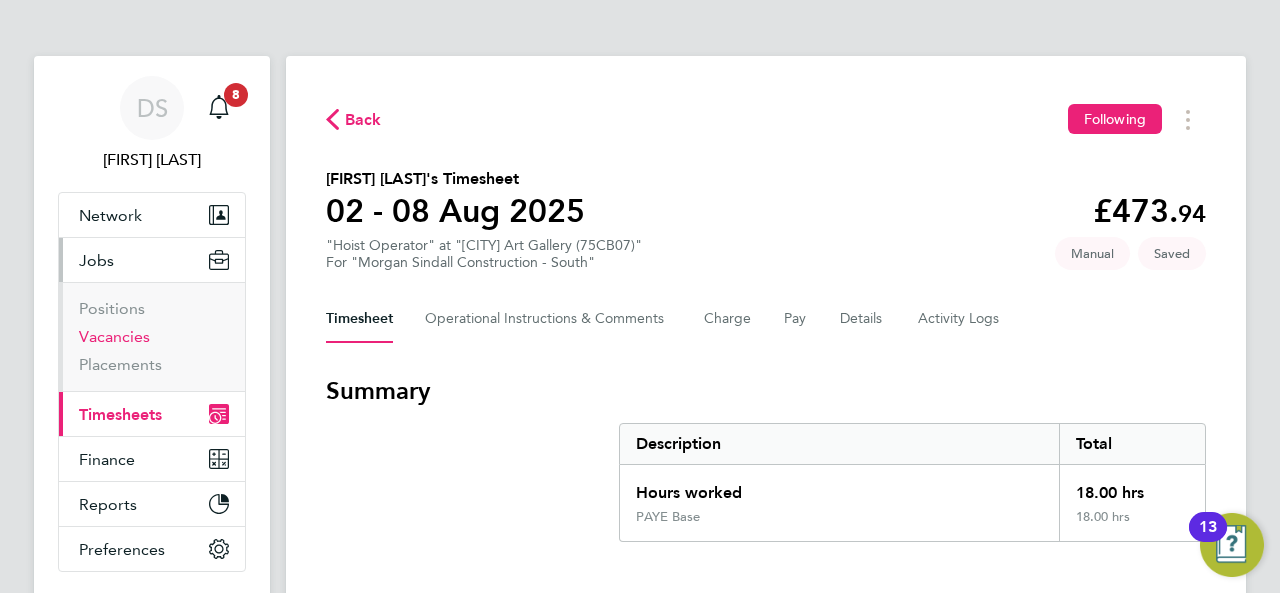 click on "Vacancies" at bounding box center (114, 336) 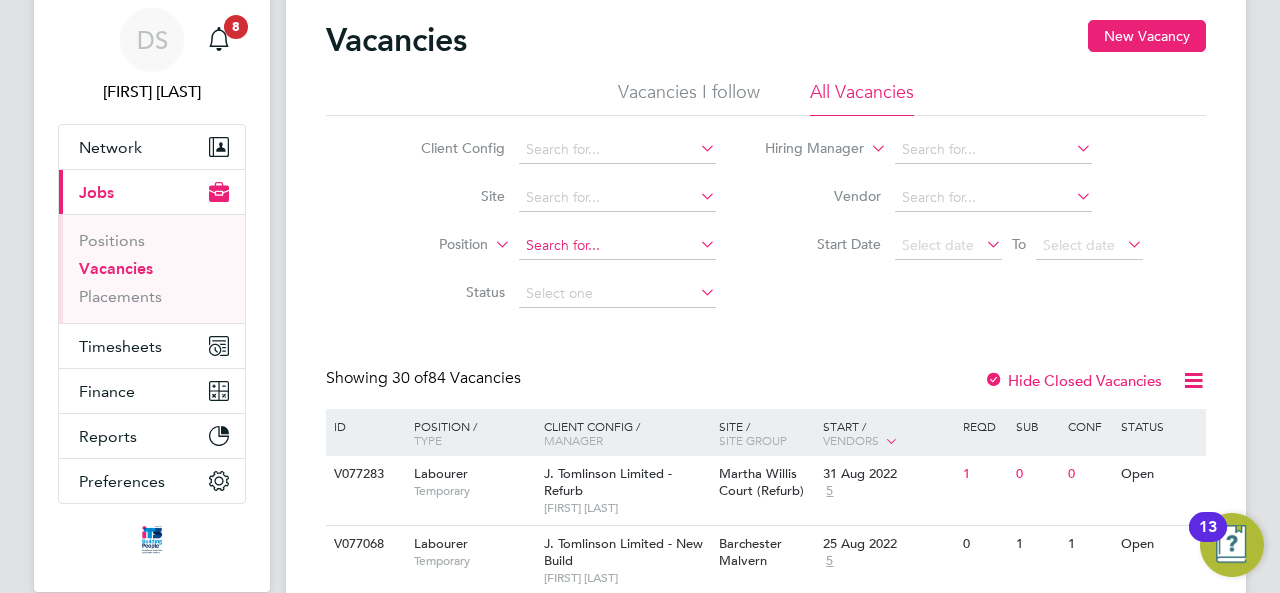 scroll, scrollTop: 100, scrollLeft: 0, axis: vertical 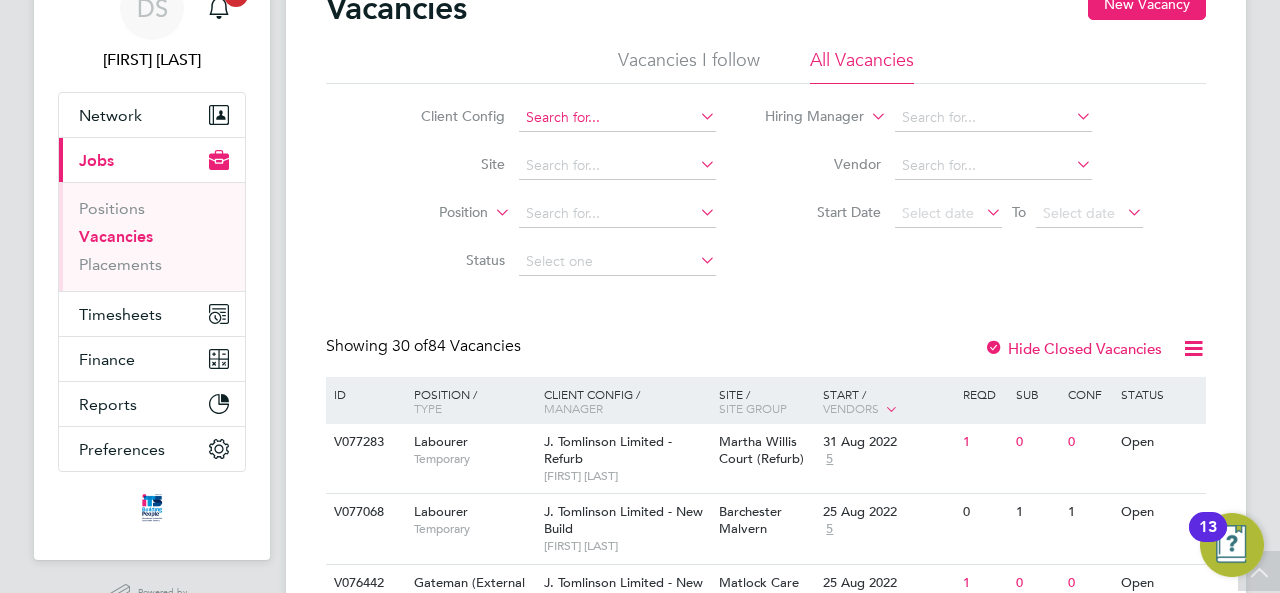 click 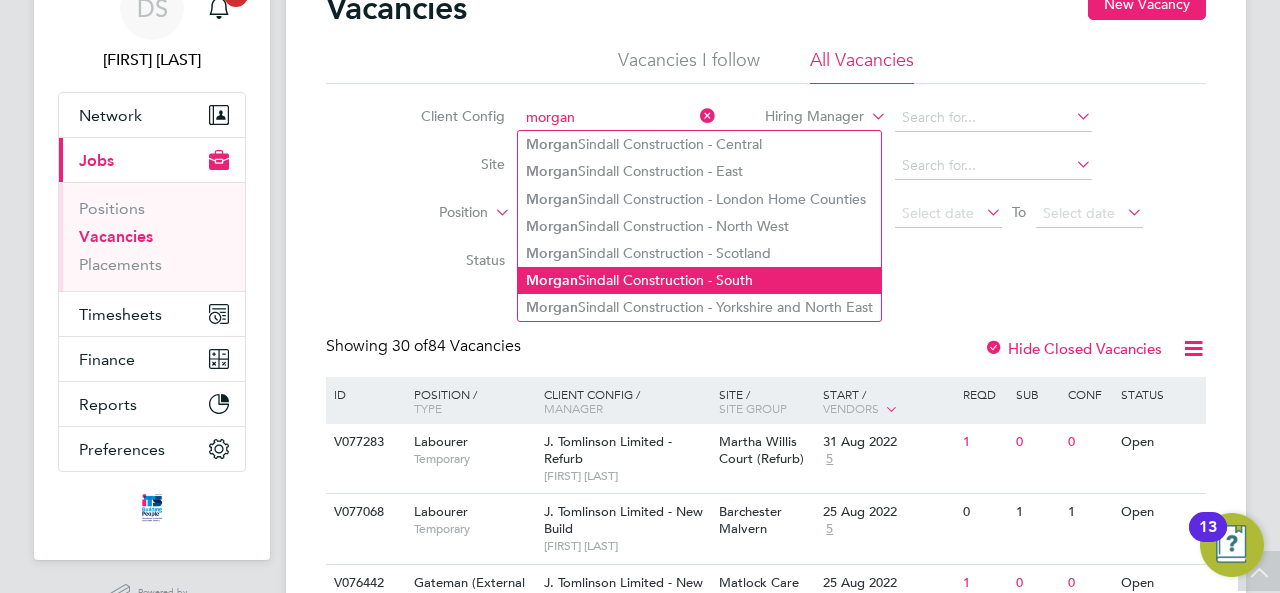 click on "Morgan  Sindall Construction - South" 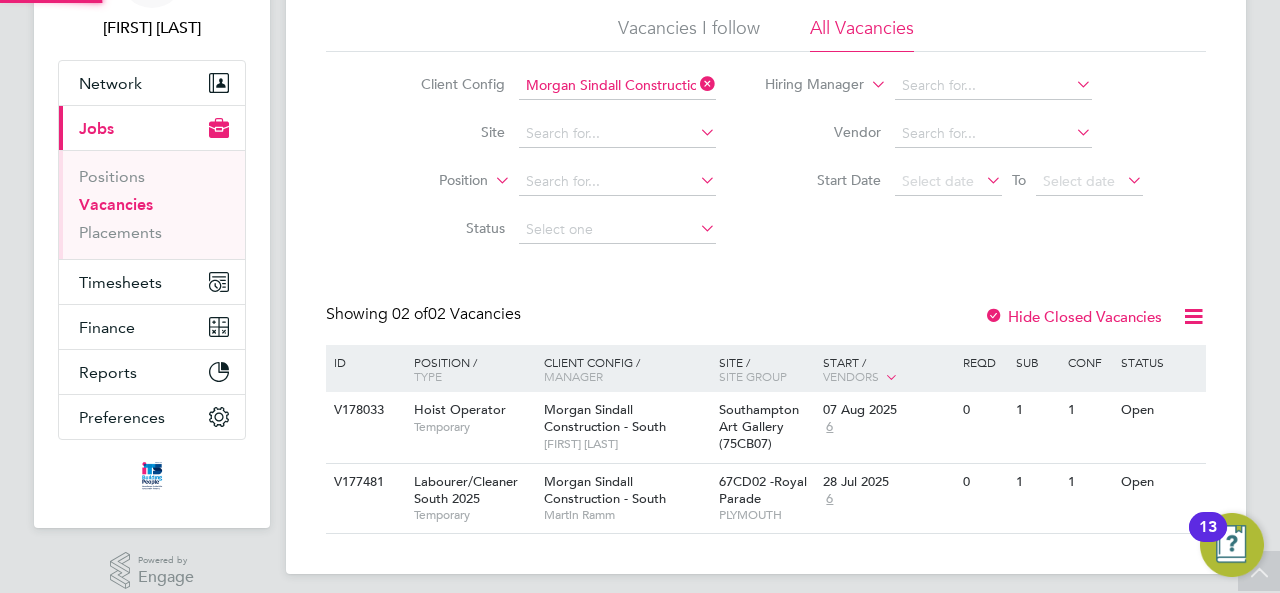 scroll, scrollTop: 150, scrollLeft: 0, axis: vertical 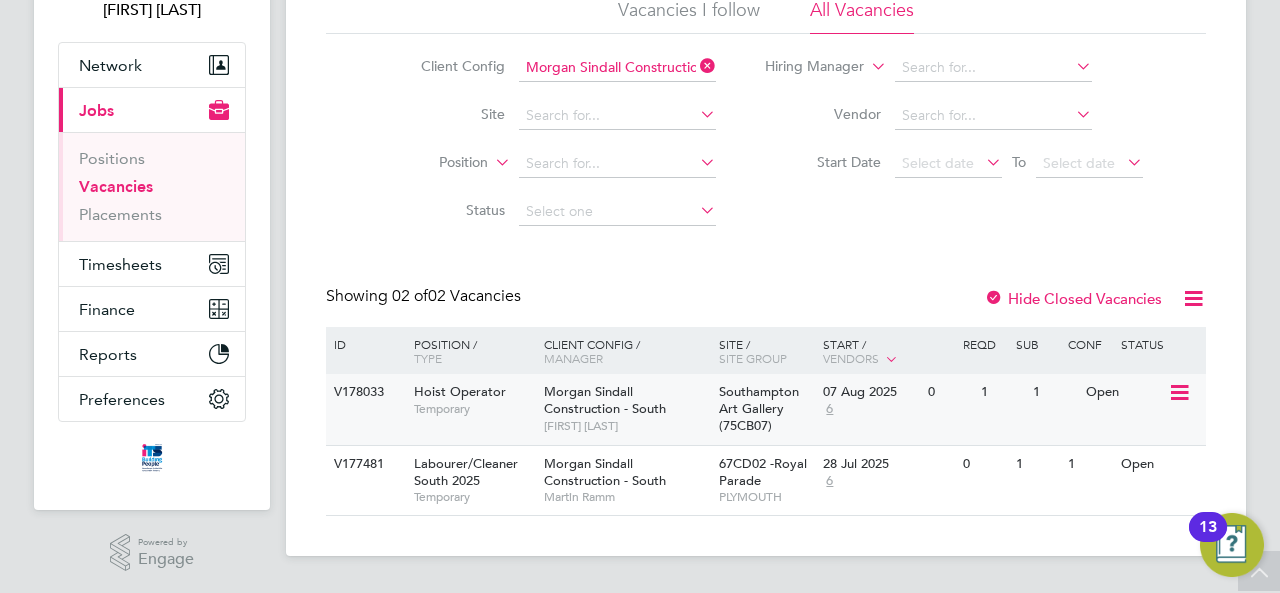 click 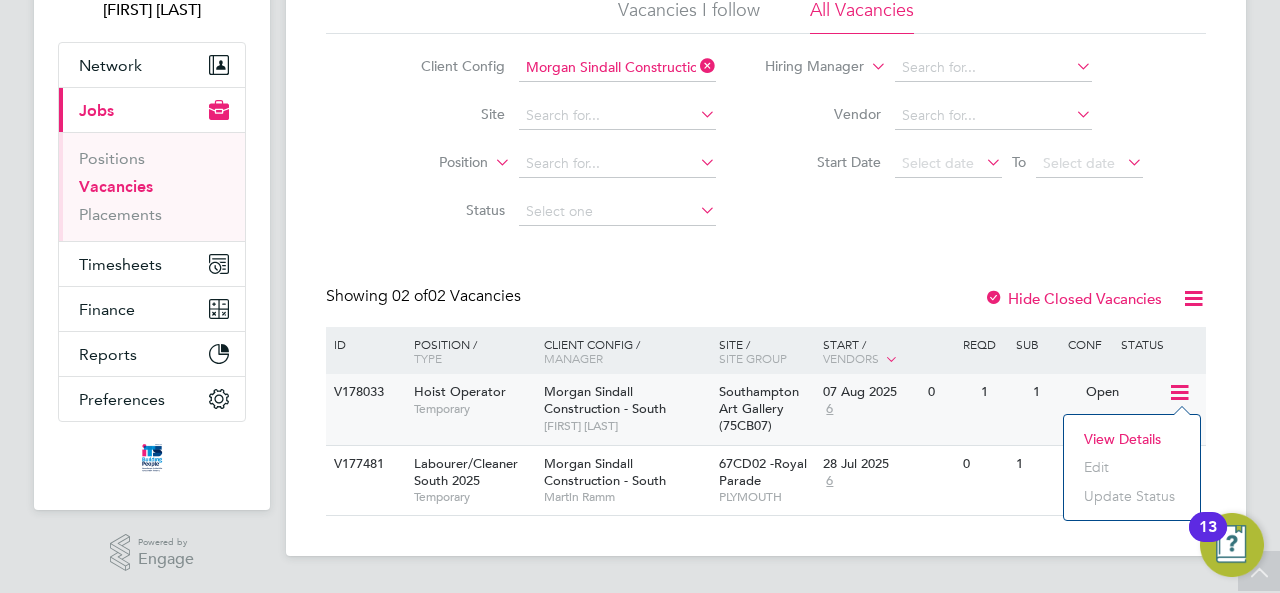 click on "View Details" 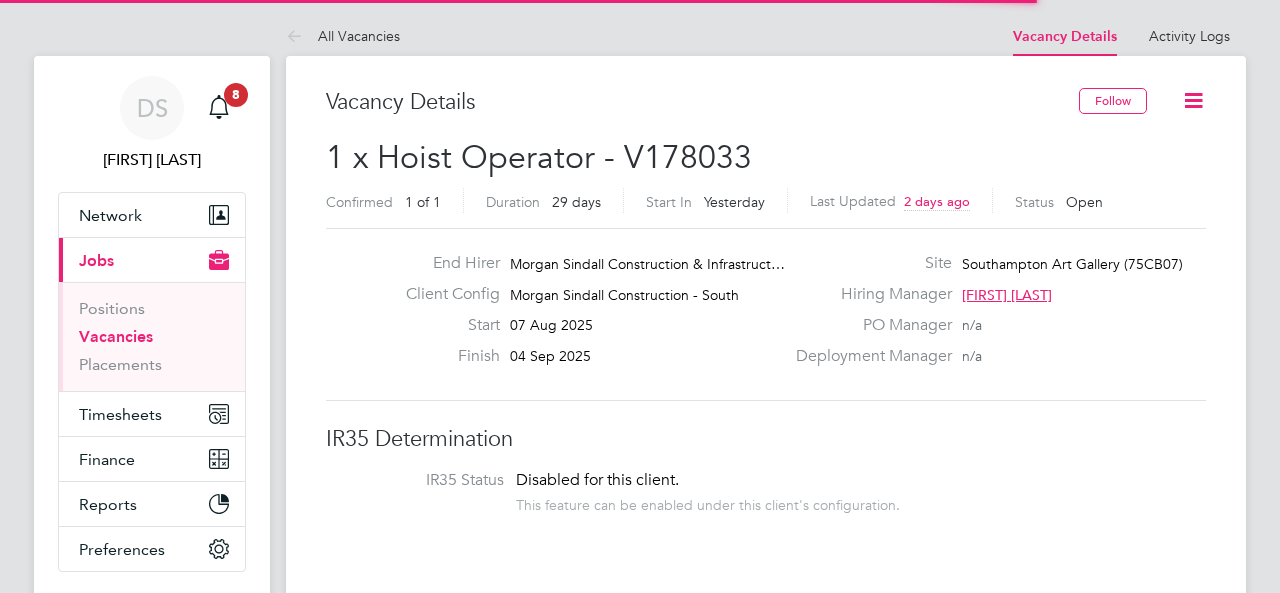 scroll, scrollTop: 0, scrollLeft: 0, axis: both 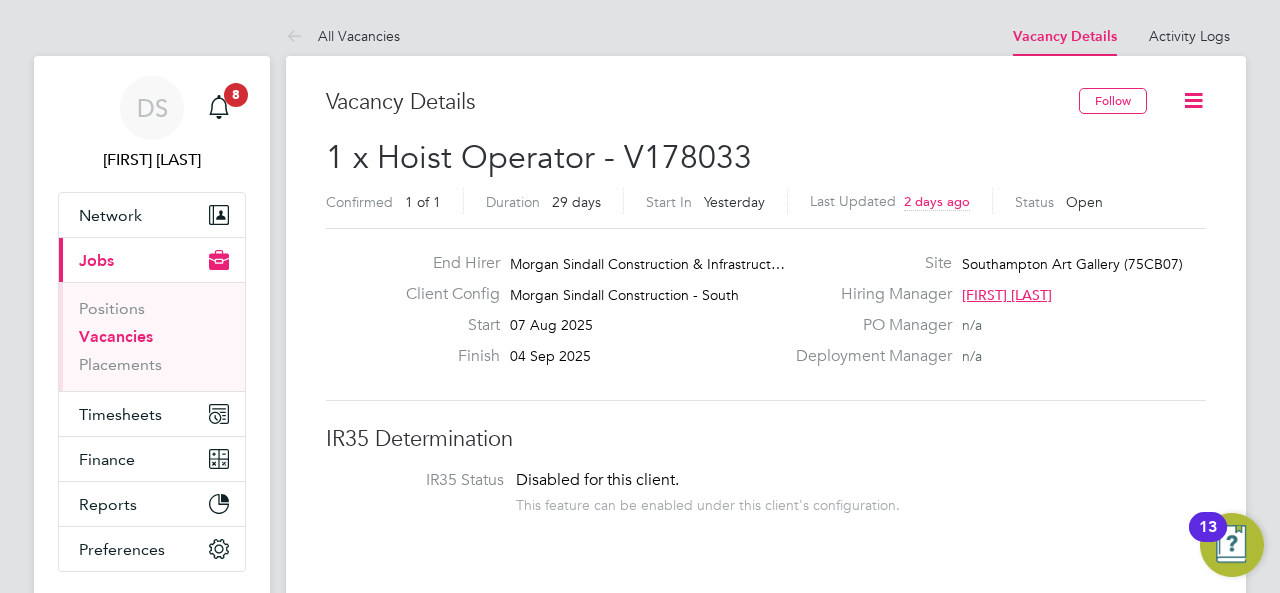 type 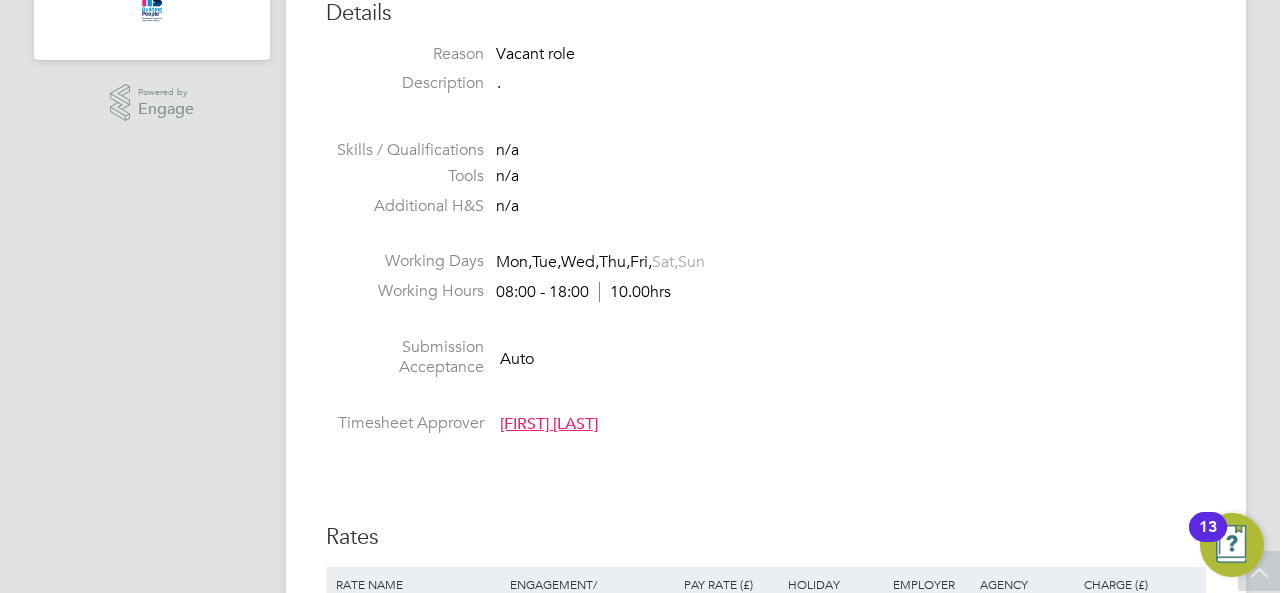 scroll, scrollTop: 0, scrollLeft: 0, axis: both 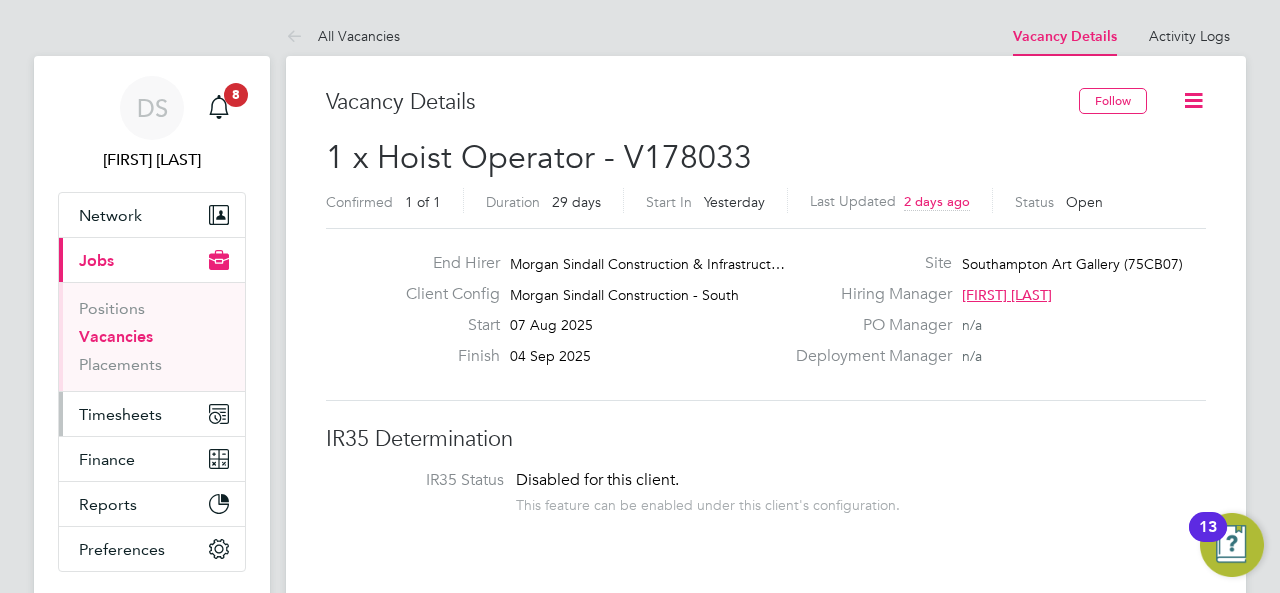 click on "Timesheets" at bounding box center [120, 414] 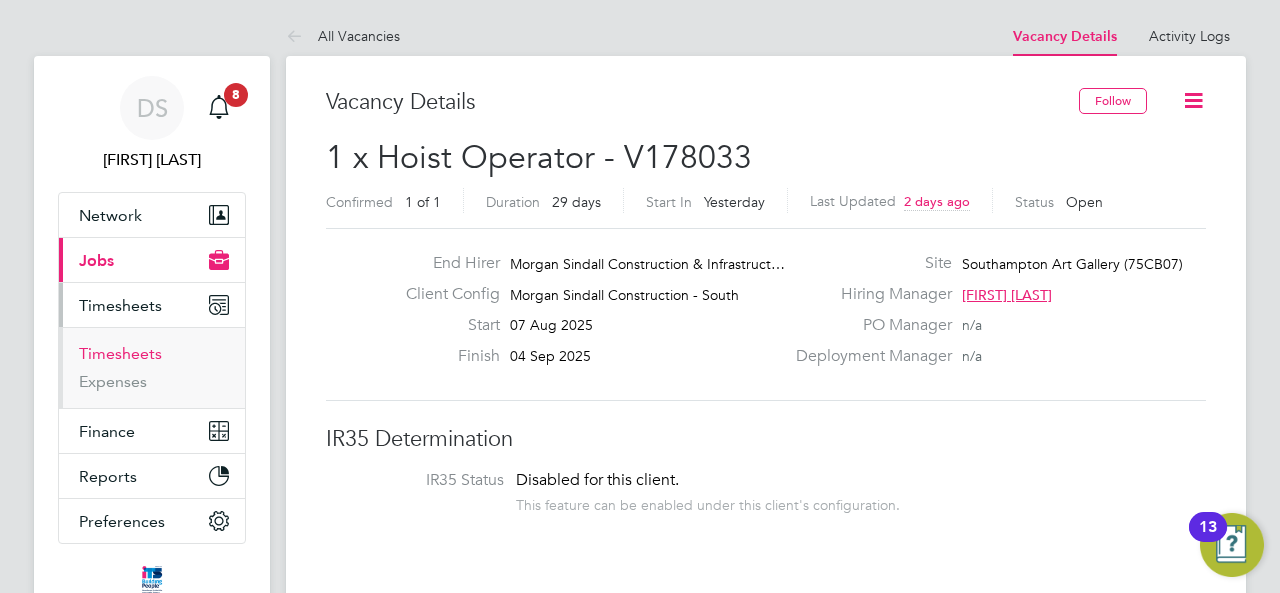 click on "Timesheets" at bounding box center [120, 353] 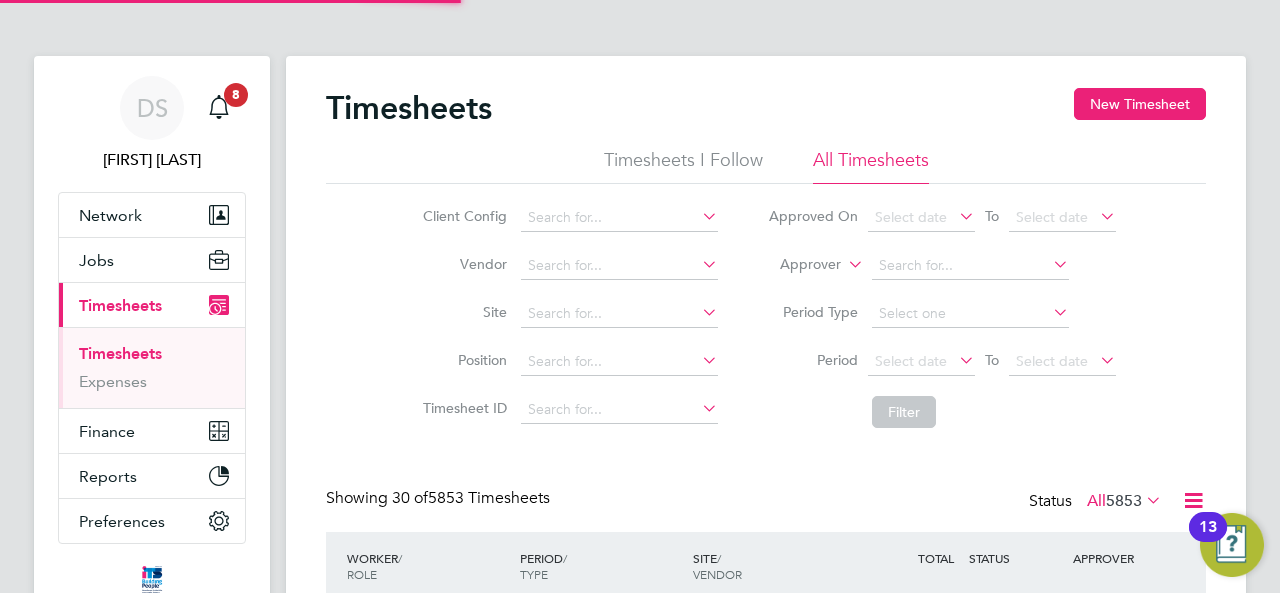 scroll, scrollTop: 10, scrollLeft: 10, axis: both 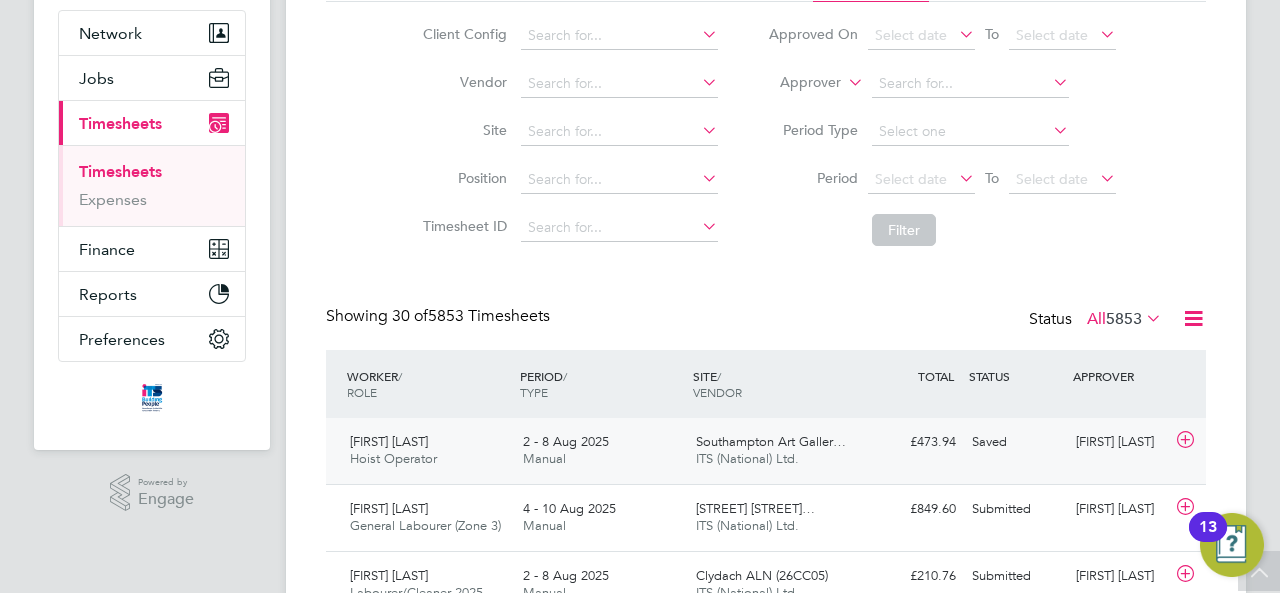 click on "Jonathan Smith Hoist Operator   2 - 8 Aug 2025 2 - 8 Aug 2025 Manual Southampton Art Galler… ITS (National) Ltd. £473.94 Saved Saved Chris Dowle" 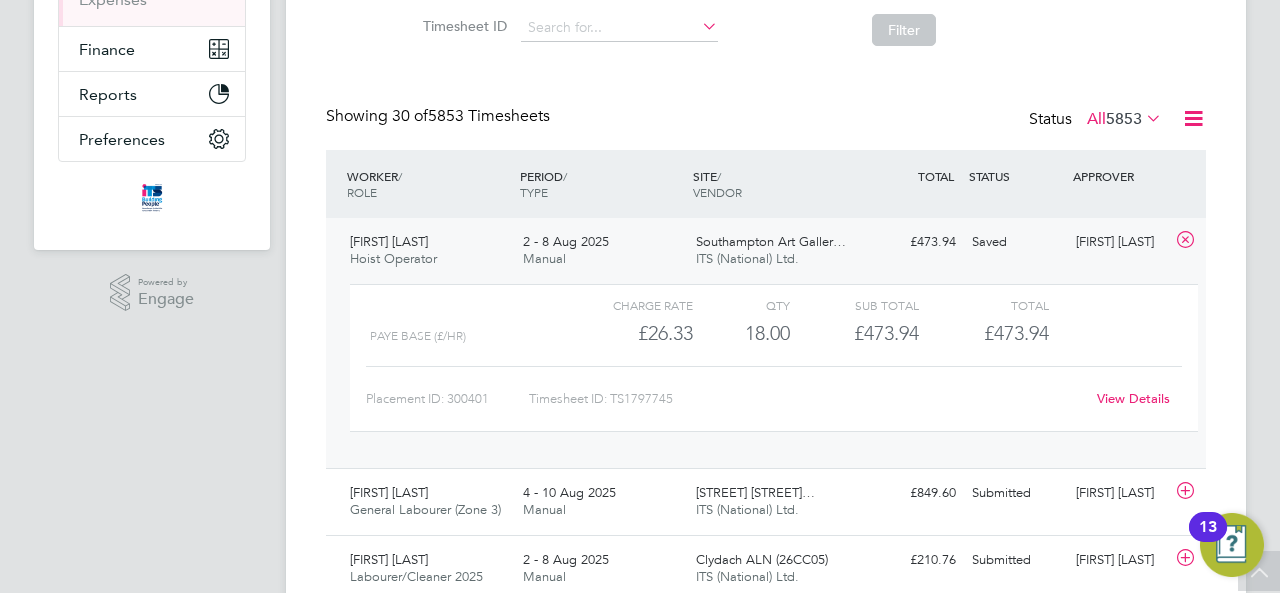click on "View Details" 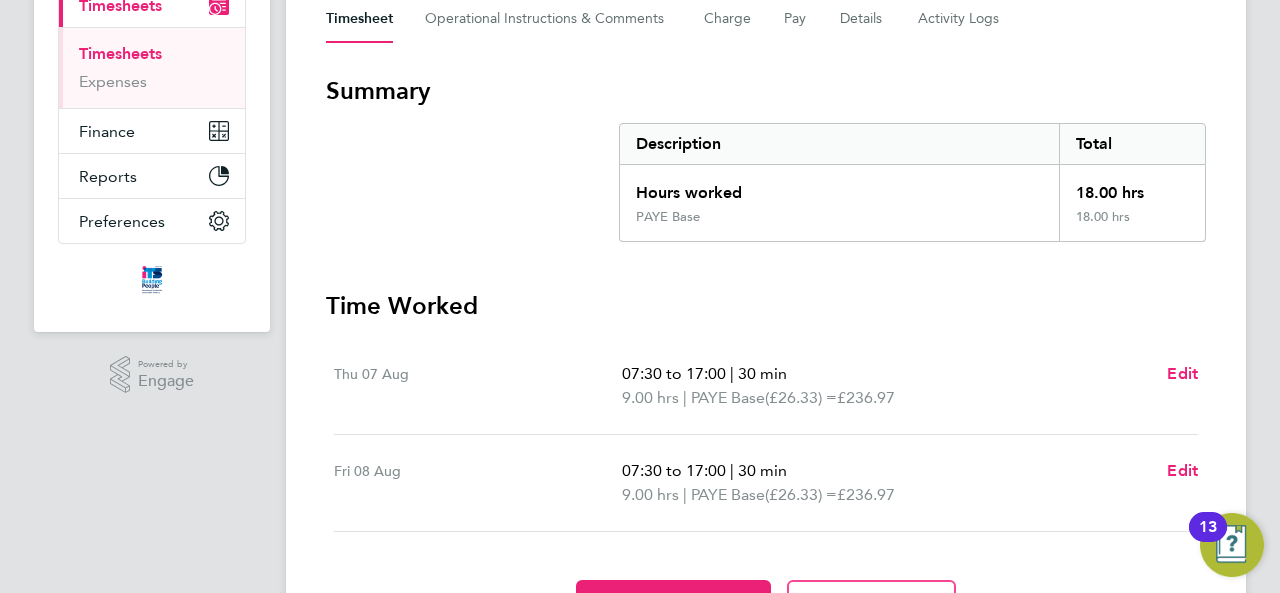 scroll, scrollTop: 412, scrollLeft: 0, axis: vertical 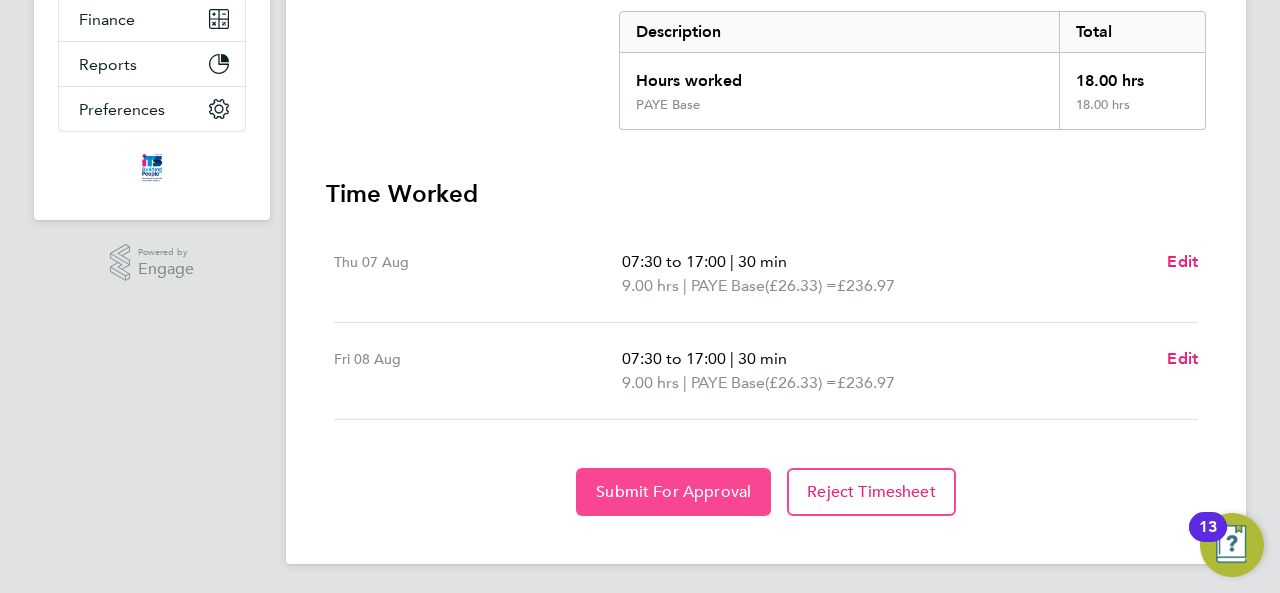 click on "Submit For Approval" 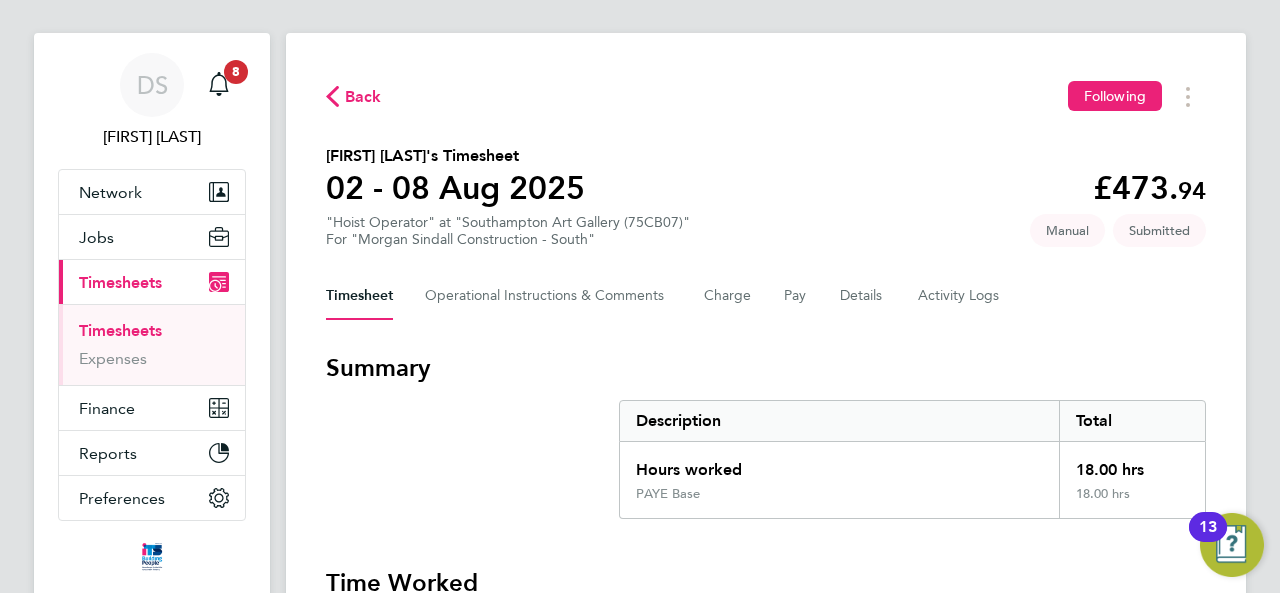 scroll, scrollTop: 12, scrollLeft: 0, axis: vertical 